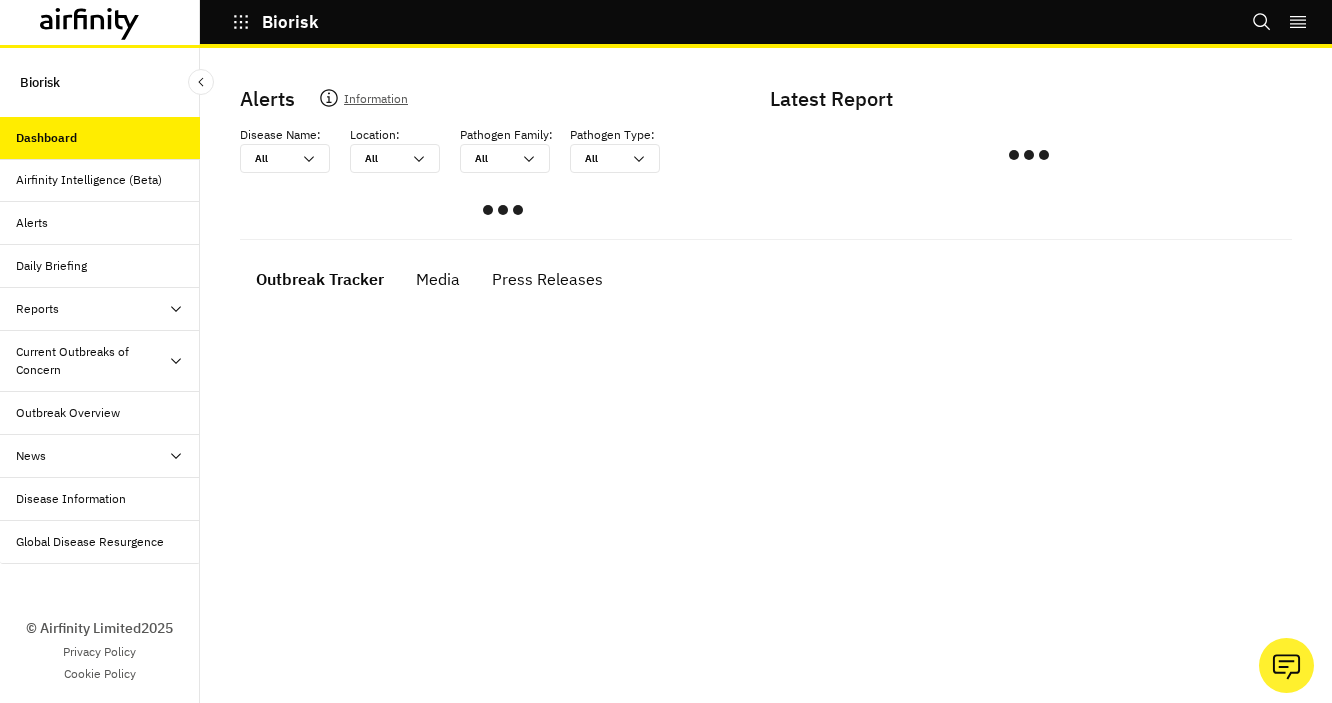 scroll, scrollTop: 0, scrollLeft: 0, axis: both 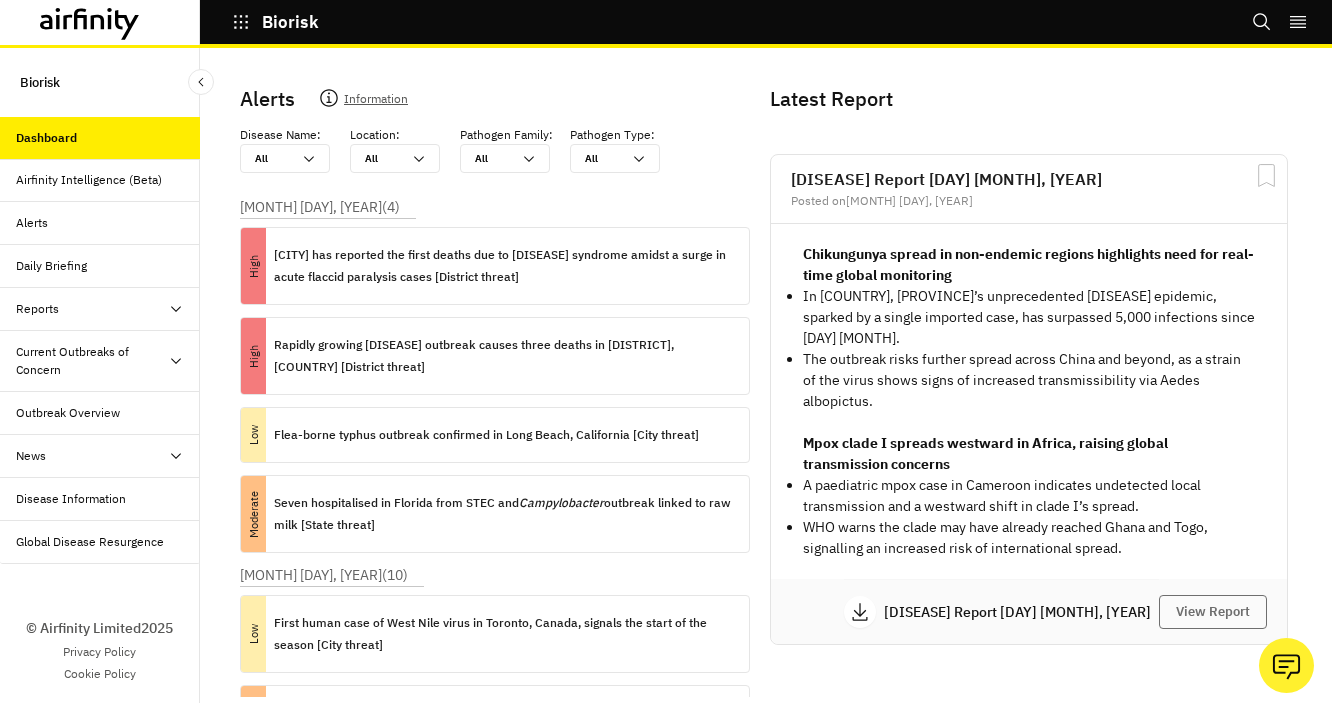 click on "Airfinity Intelligence (Beta)" at bounding box center (89, 180) 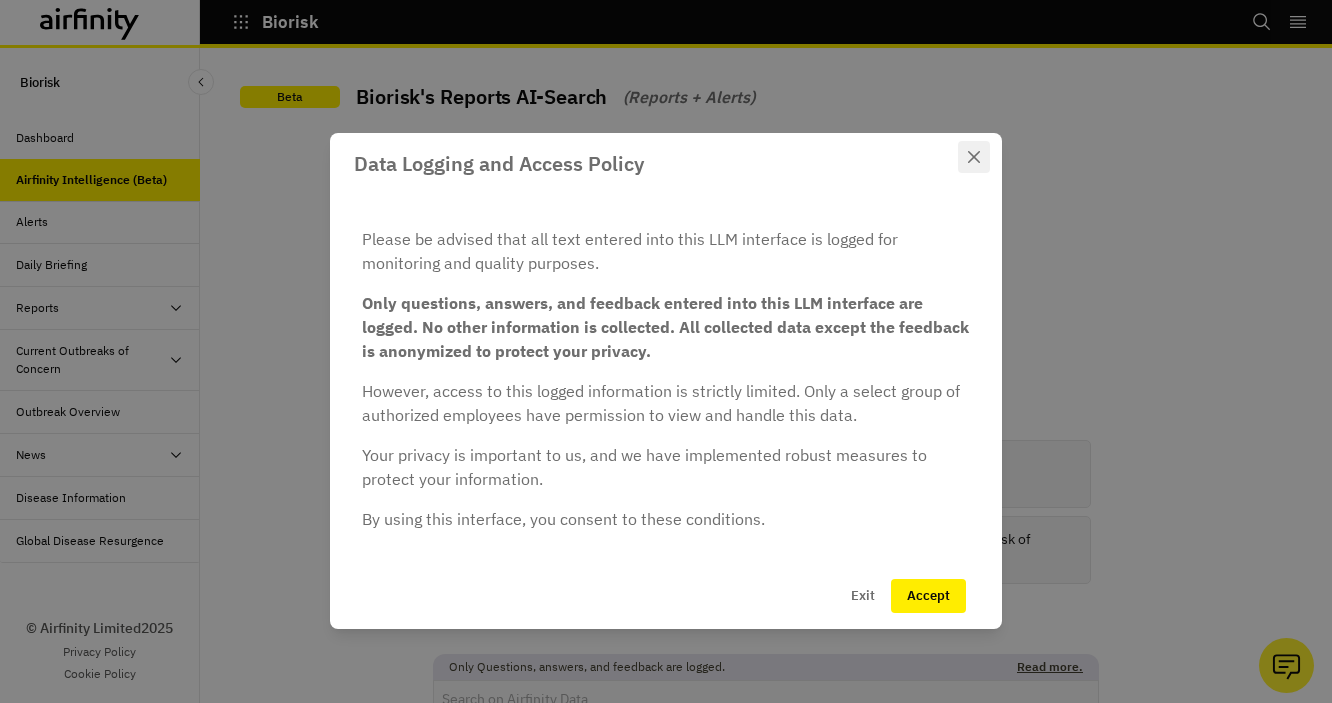 click at bounding box center [974, 157] 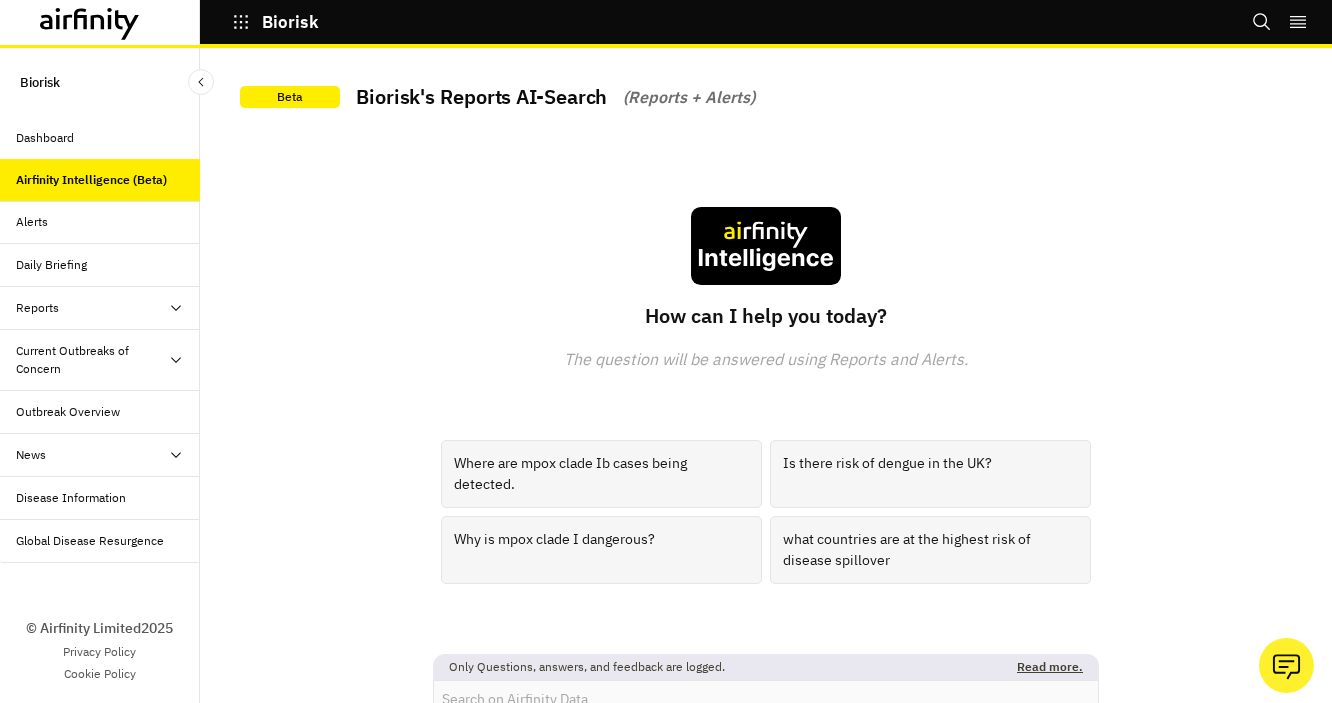 click on "Dashboard" at bounding box center (108, 138) 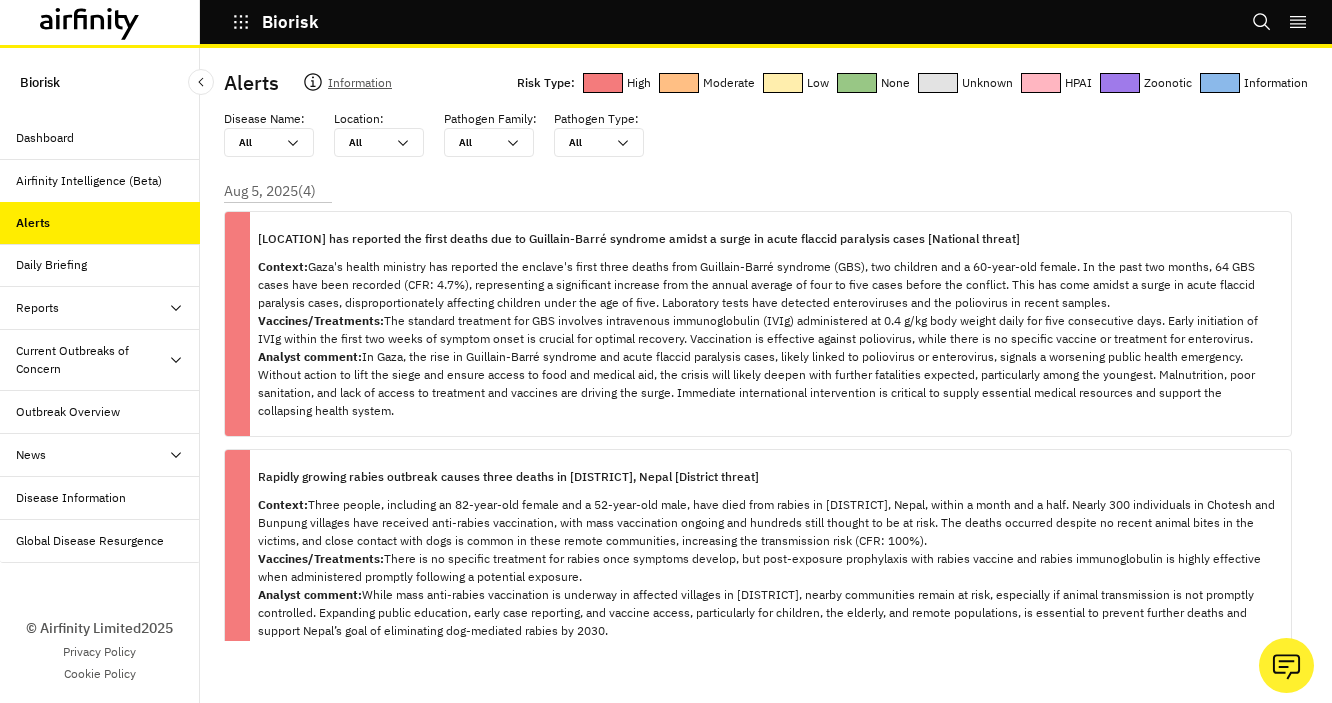 scroll, scrollTop: 0, scrollLeft: 0, axis: both 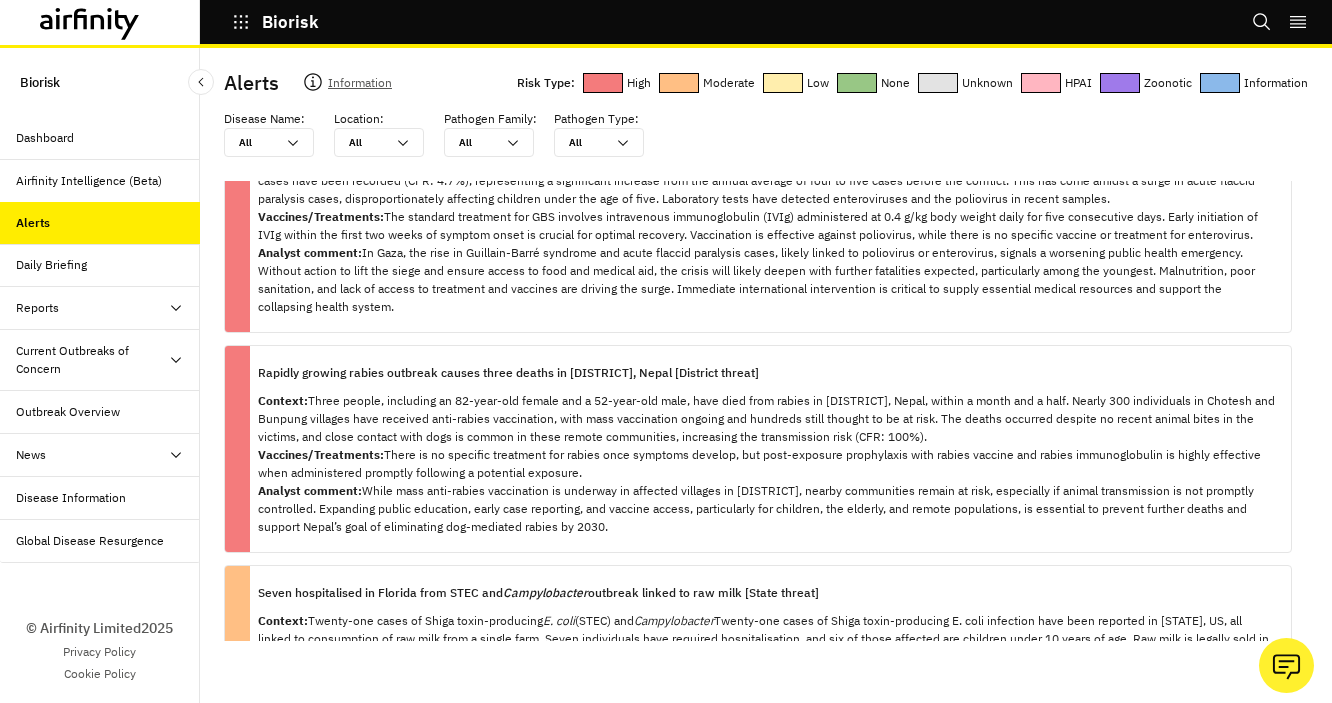click on "Daily Briefing" at bounding box center [51, 265] 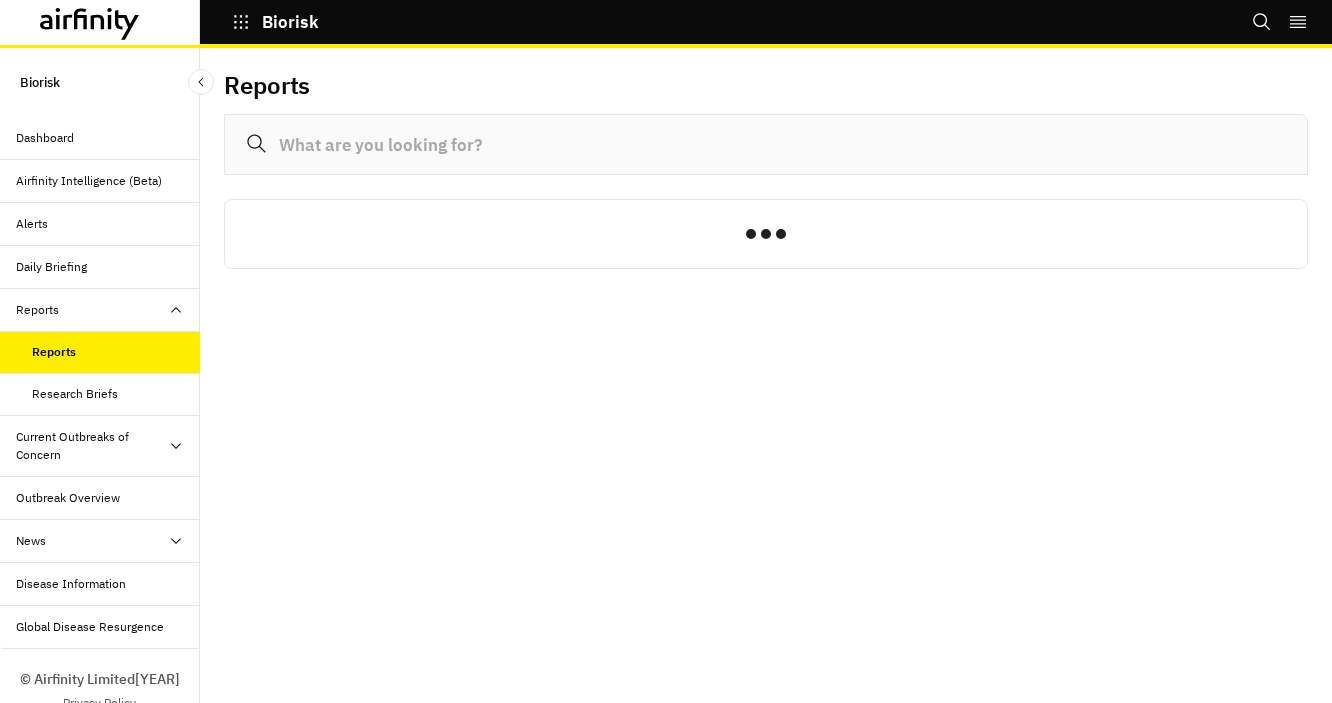 scroll, scrollTop: 0, scrollLeft: 0, axis: both 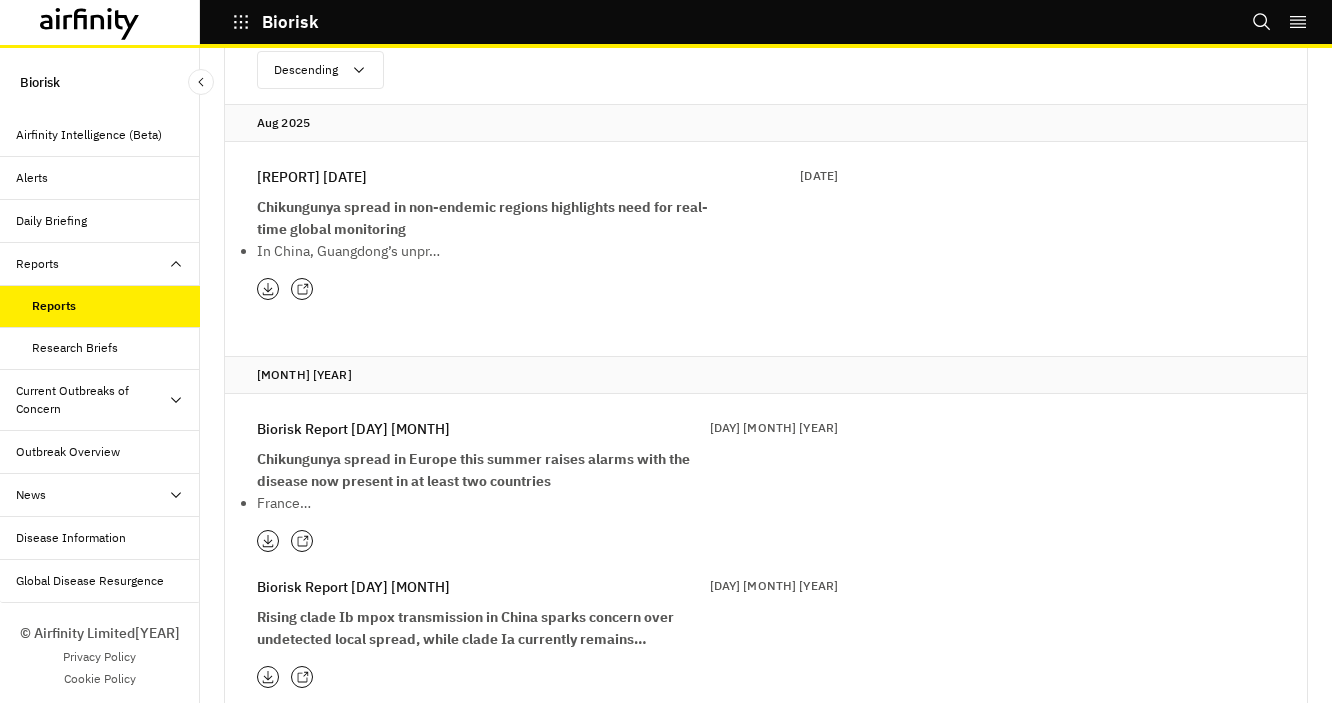 click on "Research Briefs" at bounding box center [116, 348] 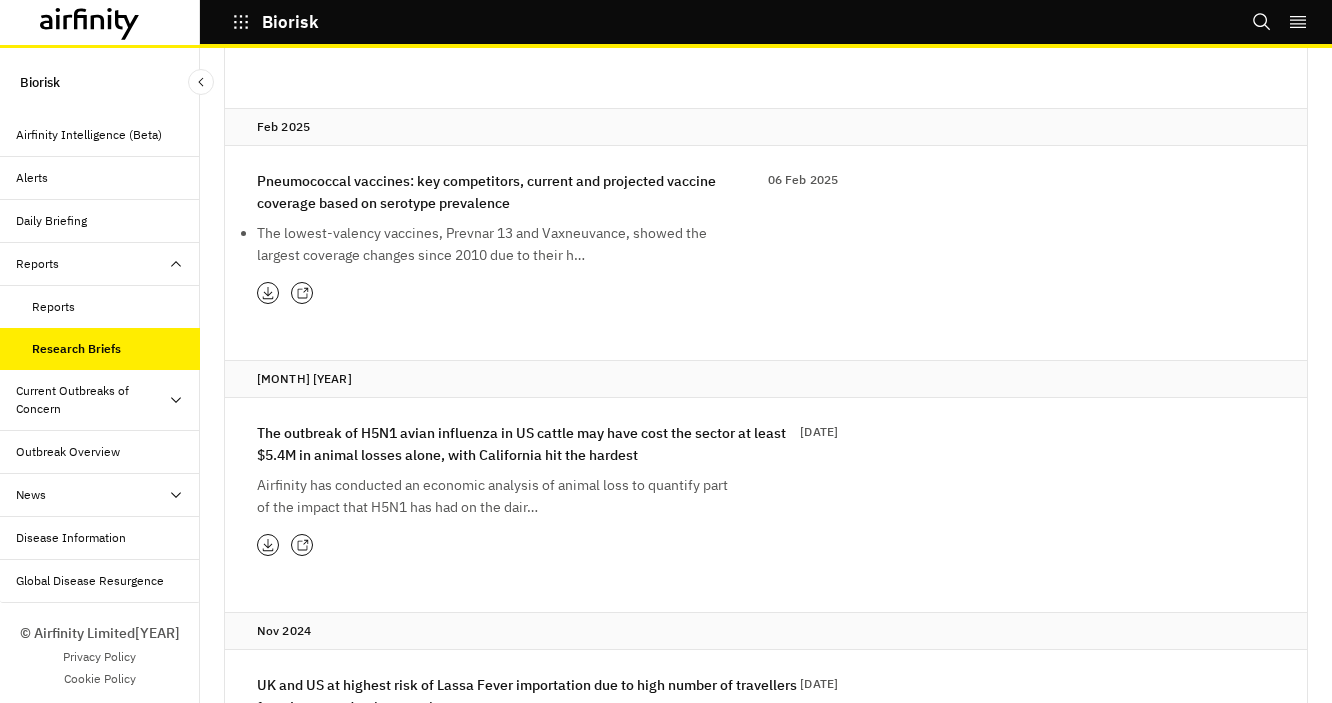 scroll, scrollTop: 254, scrollLeft: 0, axis: vertical 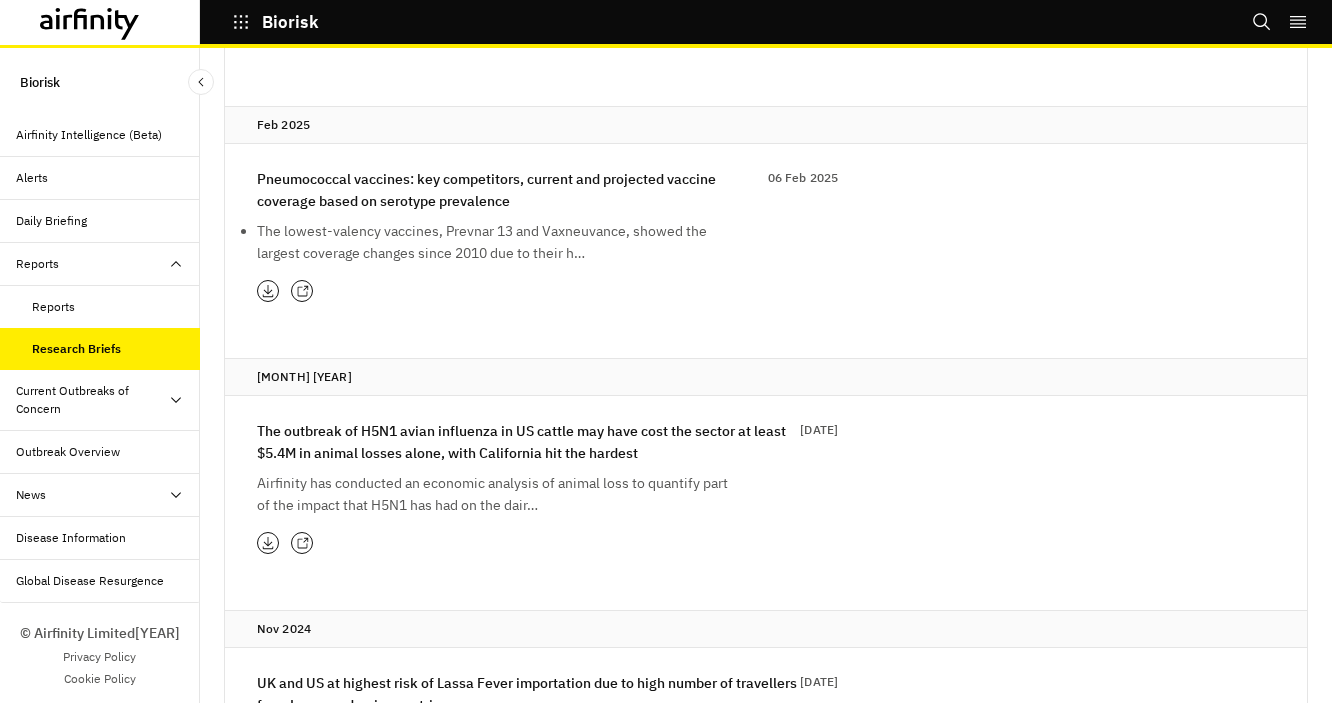click on "Current Outbreaks of Concern" at bounding box center [92, 400] 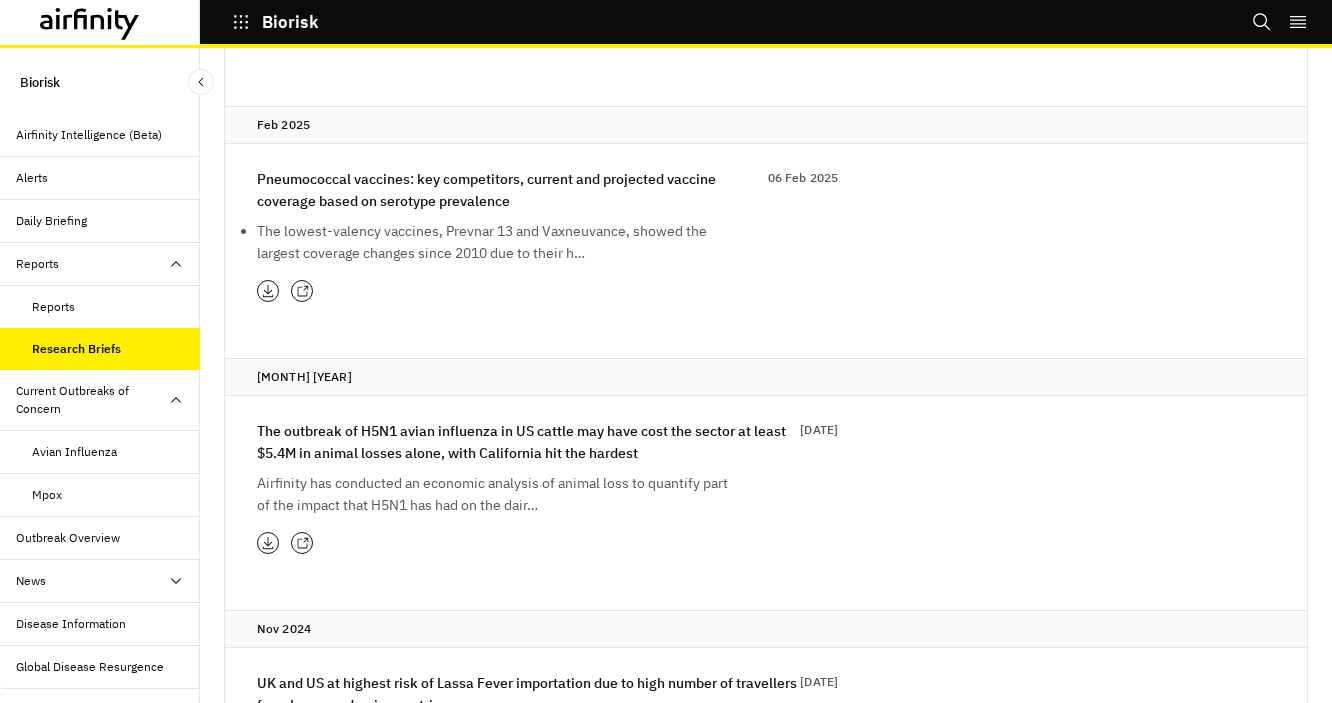 click on "Avian Influenza" at bounding box center [74, 452] 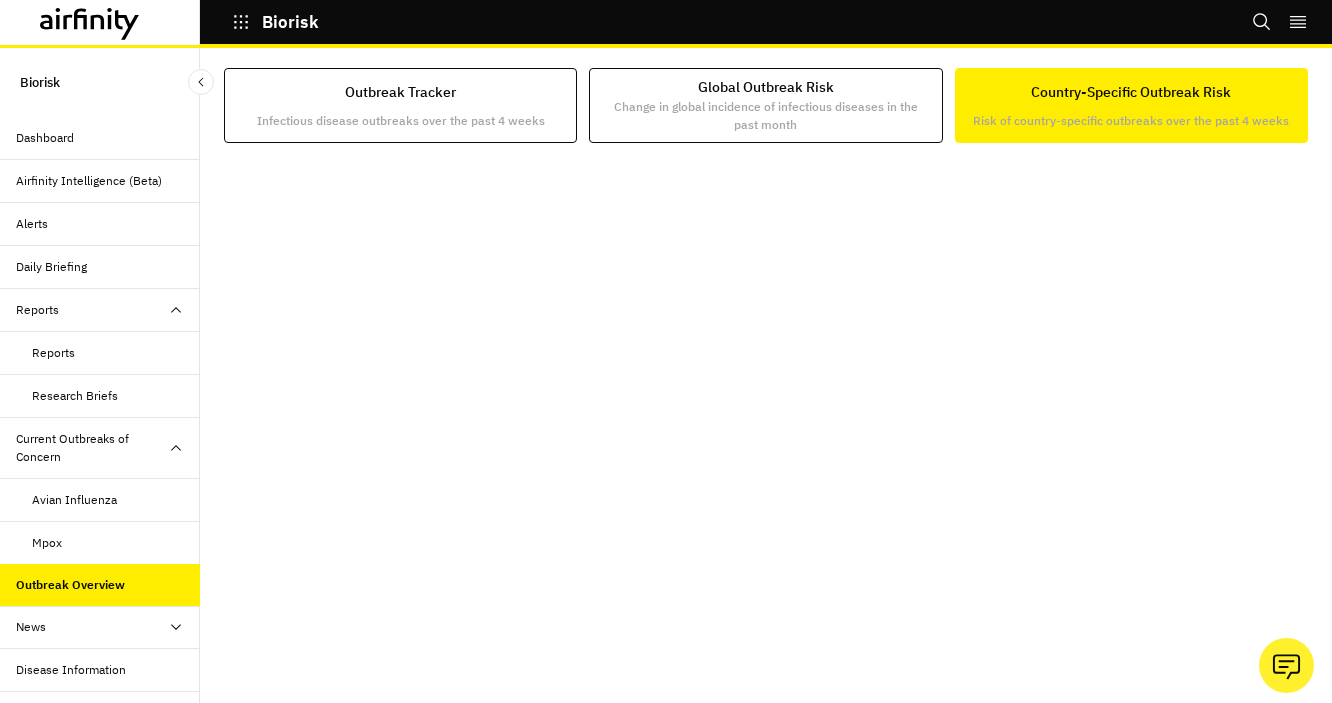 scroll, scrollTop: 0, scrollLeft: 0, axis: both 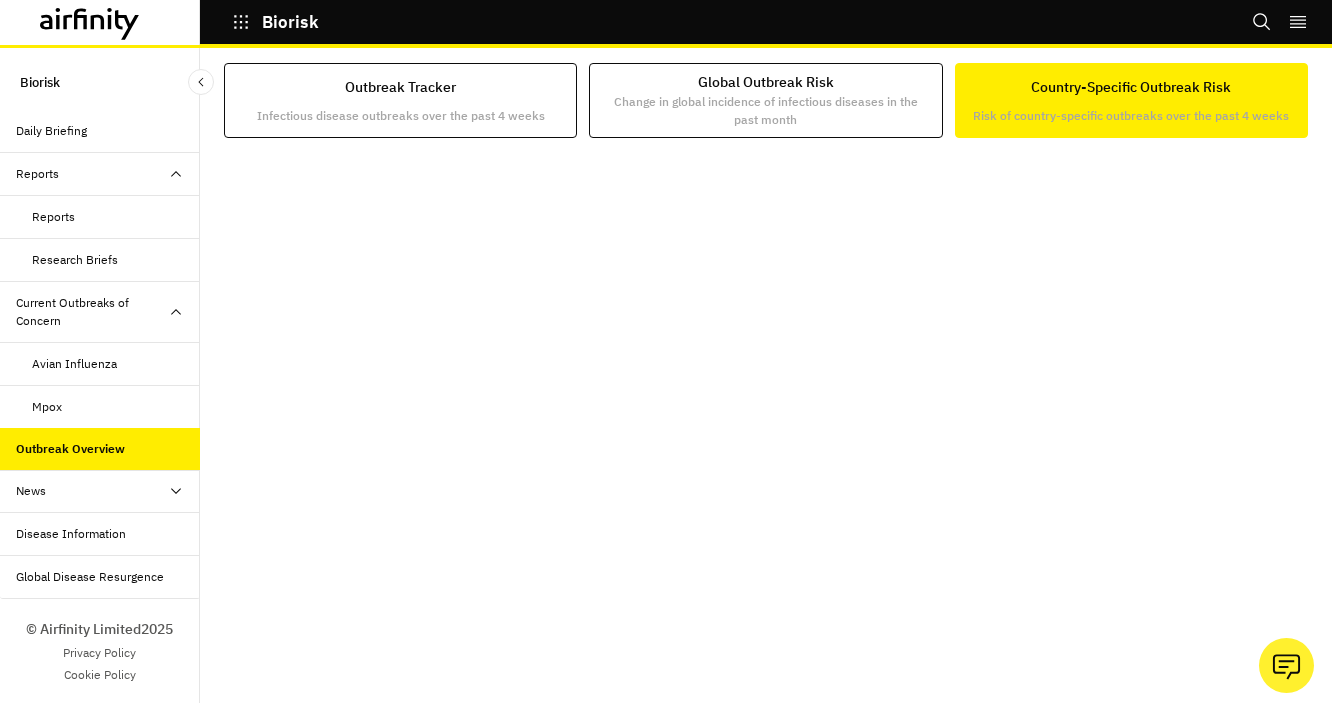 click on "News" at bounding box center [108, 491] 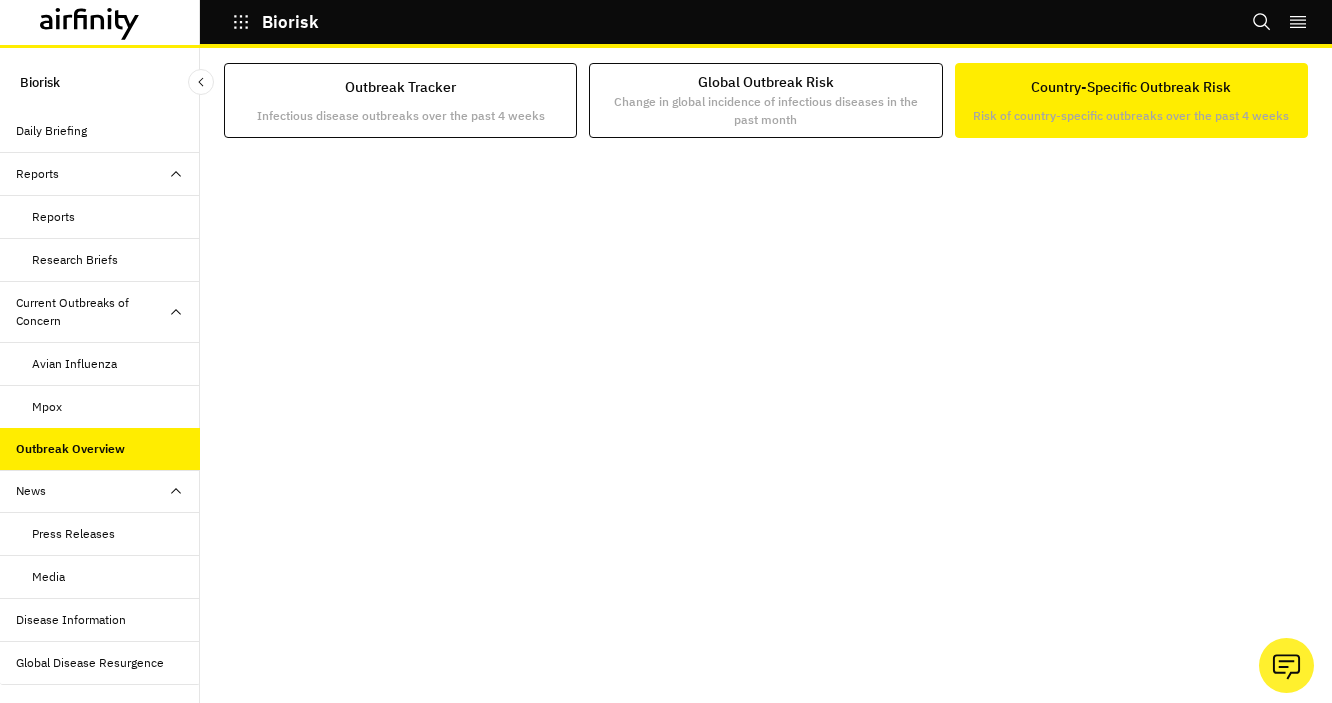 click on "Press Releases" at bounding box center [73, 534] 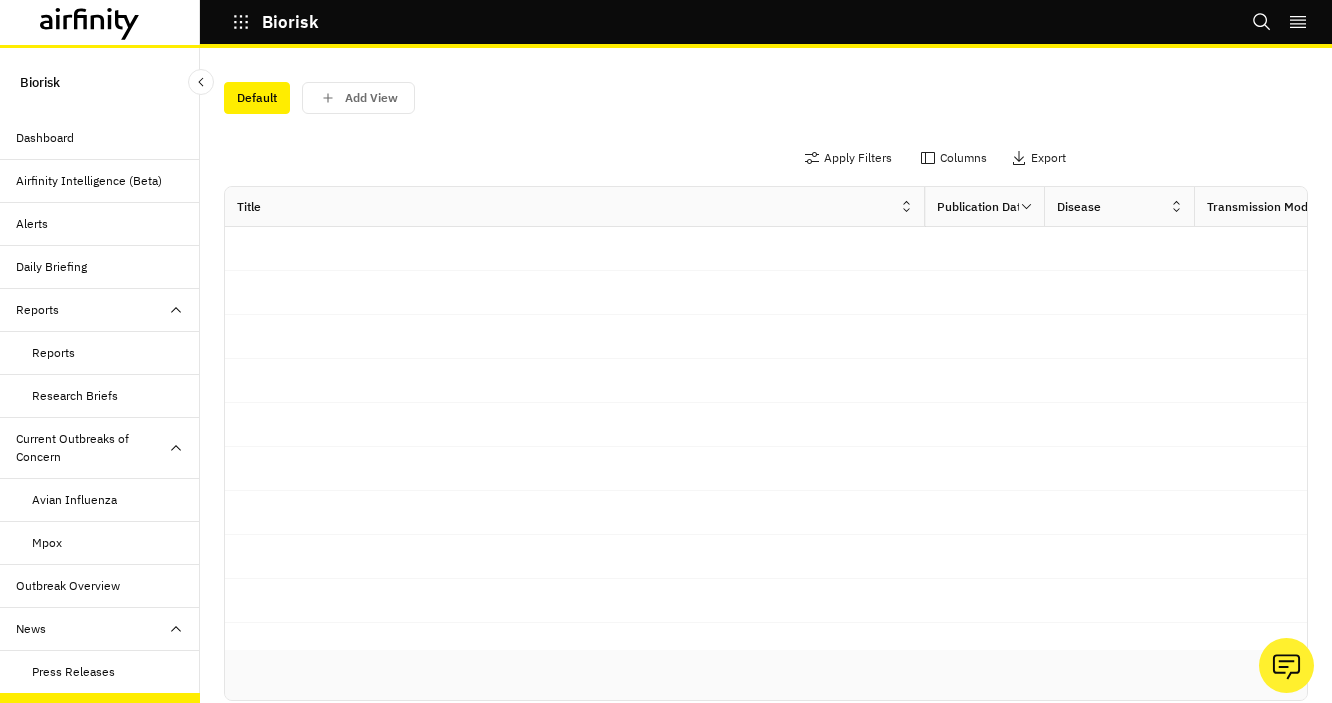 scroll, scrollTop: 0, scrollLeft: 0, axis: both 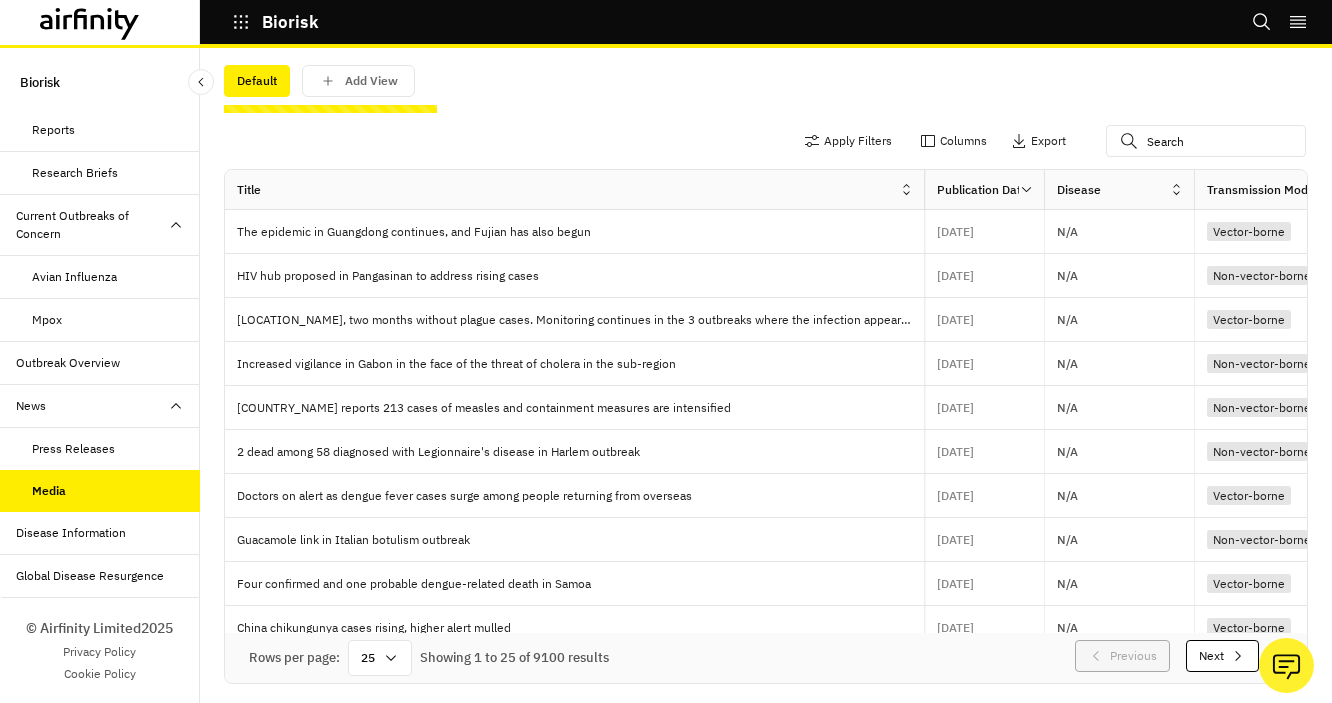 click on "Disease Information" at bounding box center (71, 533) 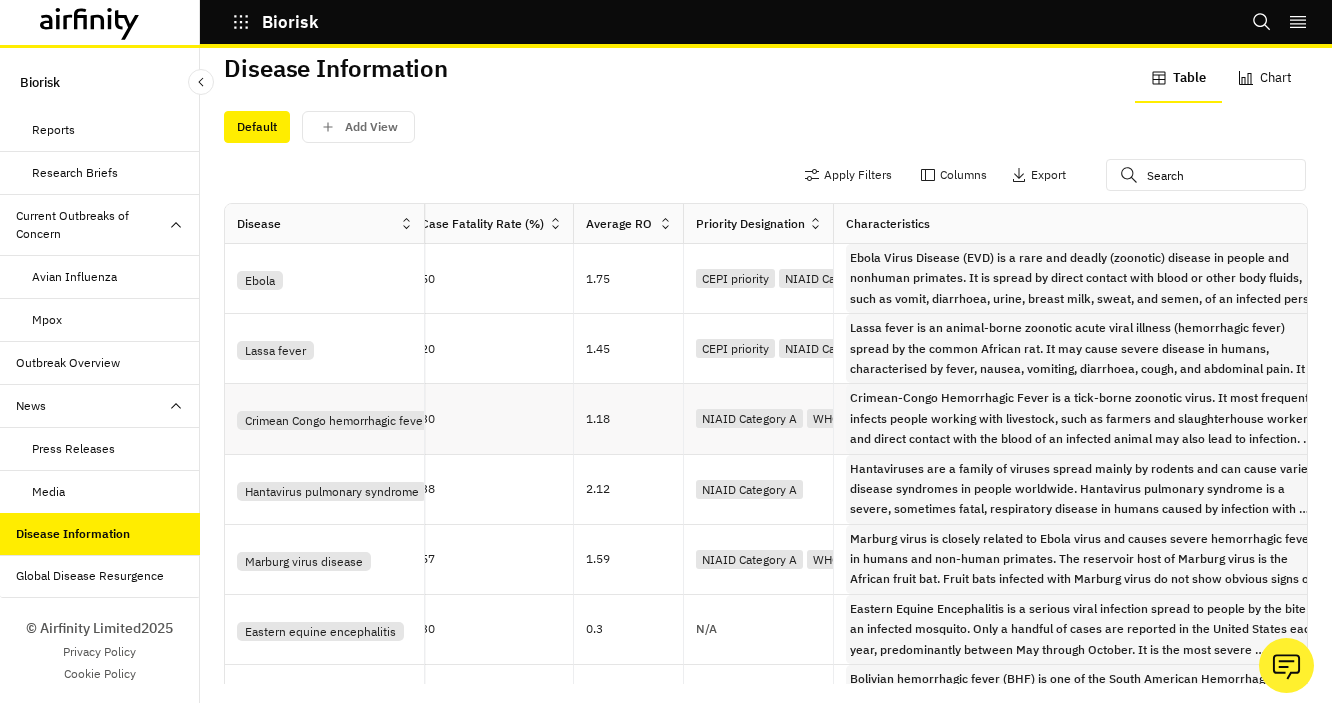 scroll, scrollTop: 0, scrollLeft: 469, axis: horizontal 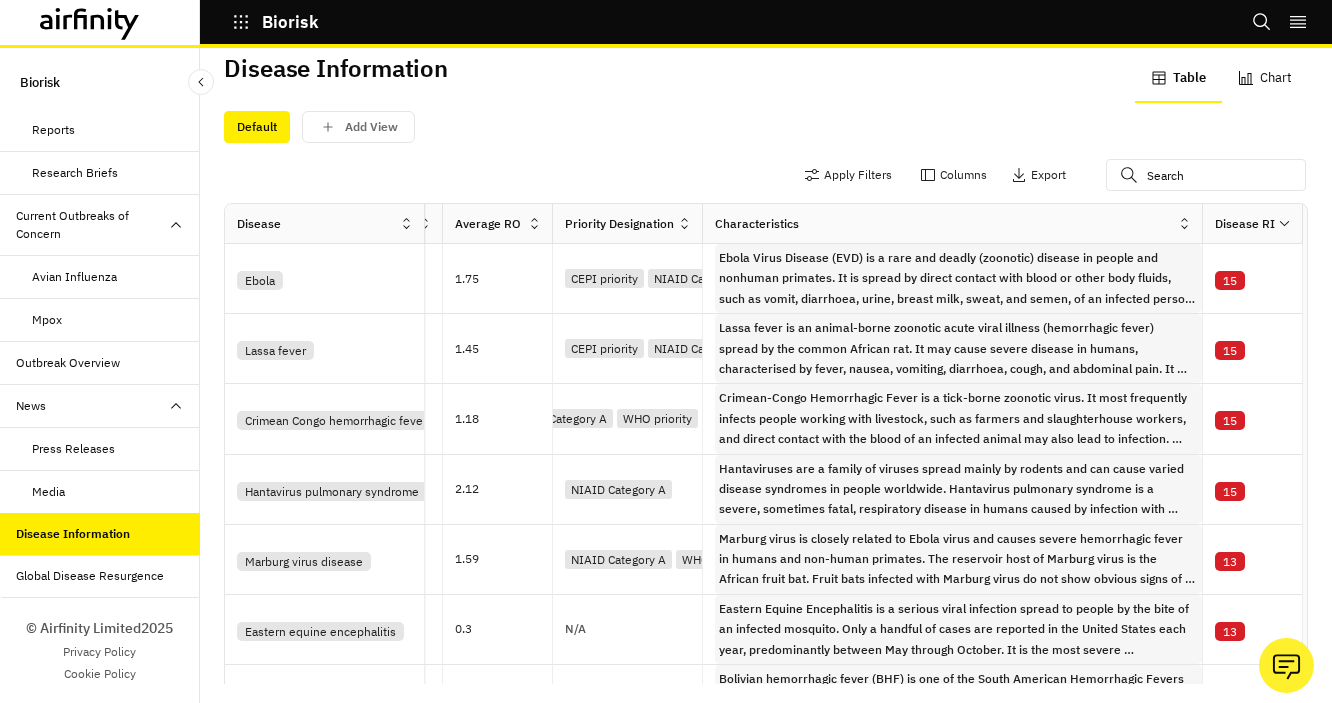 click on "Global Disease Resurgence" at bounding box center [100, 576] 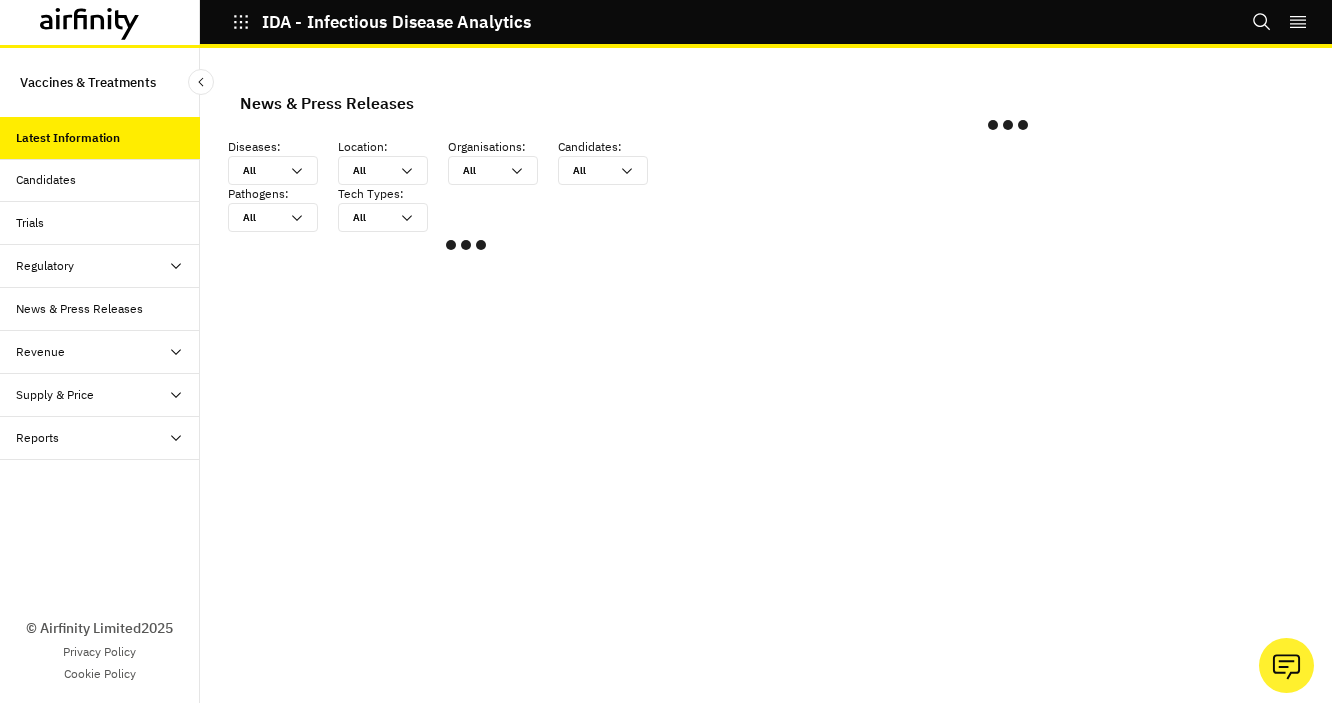 scroll, scrollTop: 0, scrollLeft: 0, axis: both 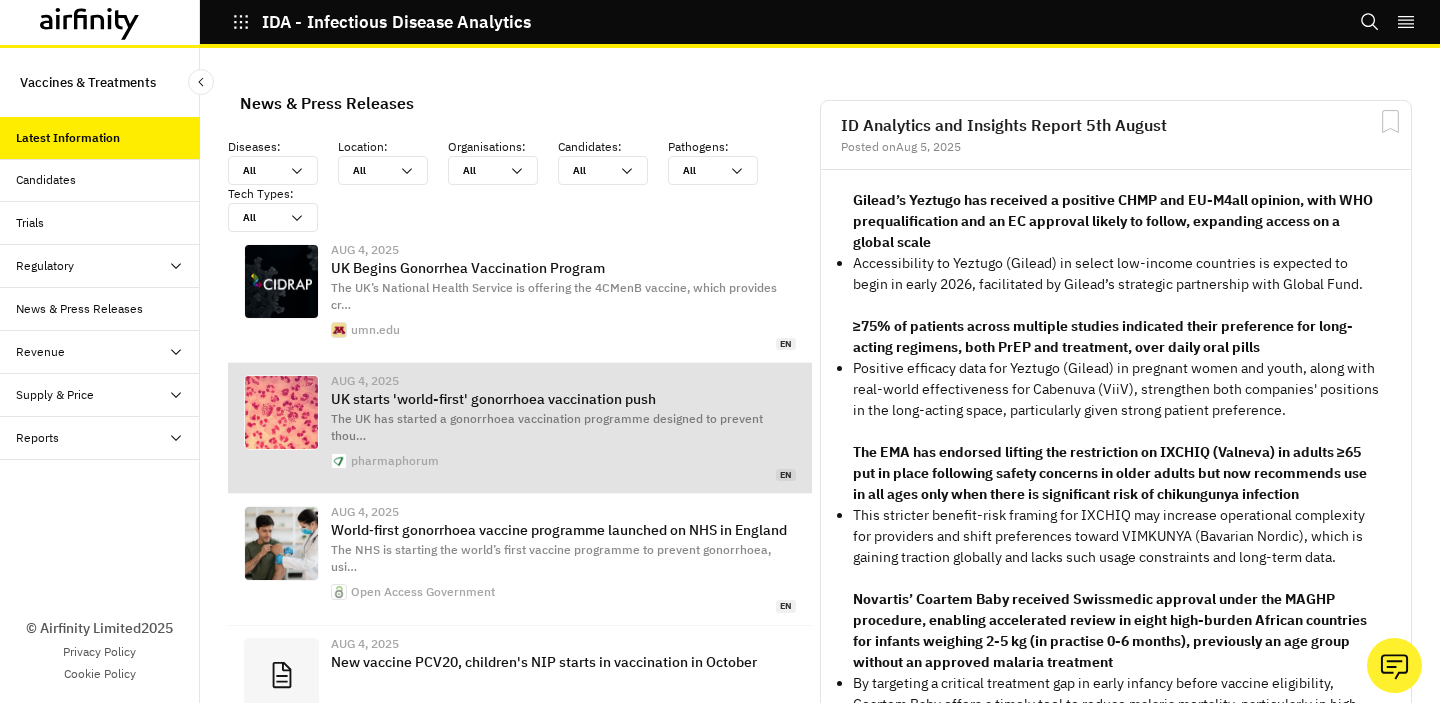 click on "UK starts 'world-first' gonorrhoea vaccination push" at bounding box center (563, 399) 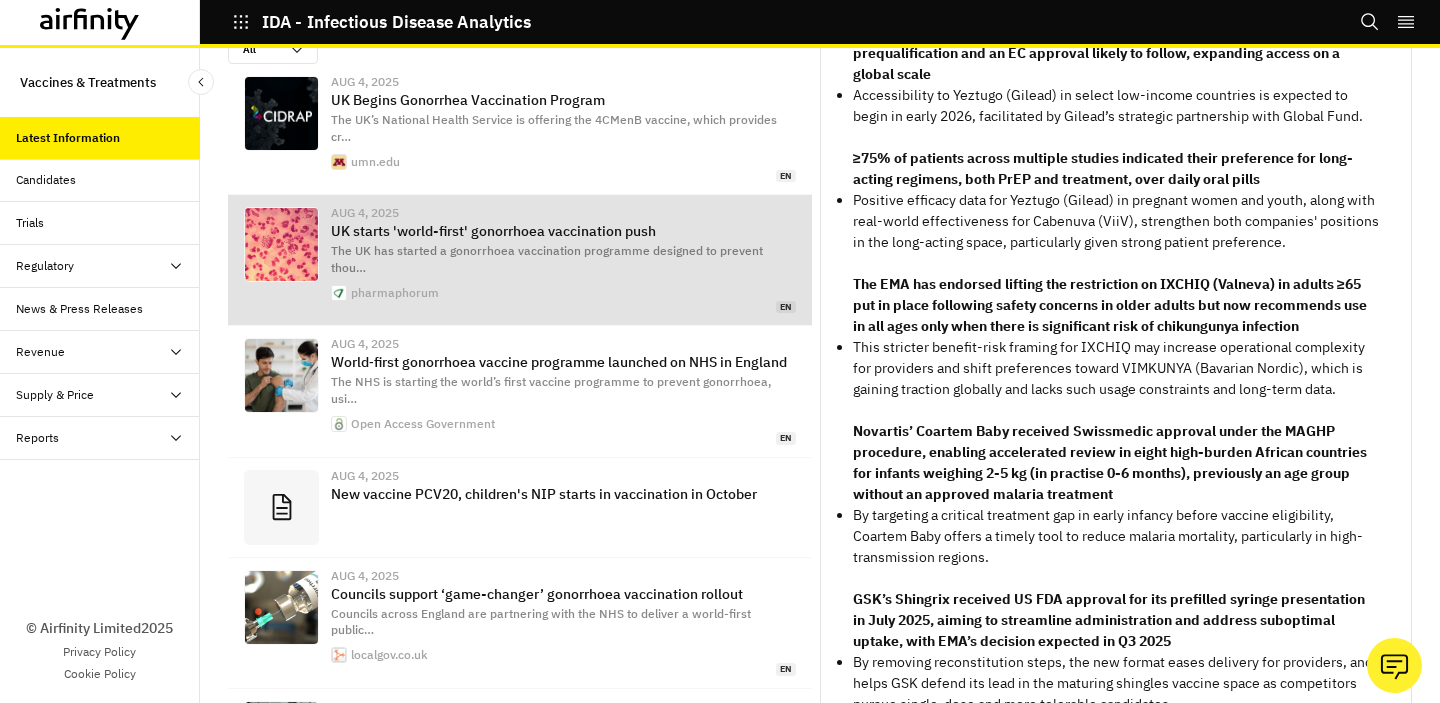 scroll, scrollTop: 0, scrollLeft: 0, axis: both 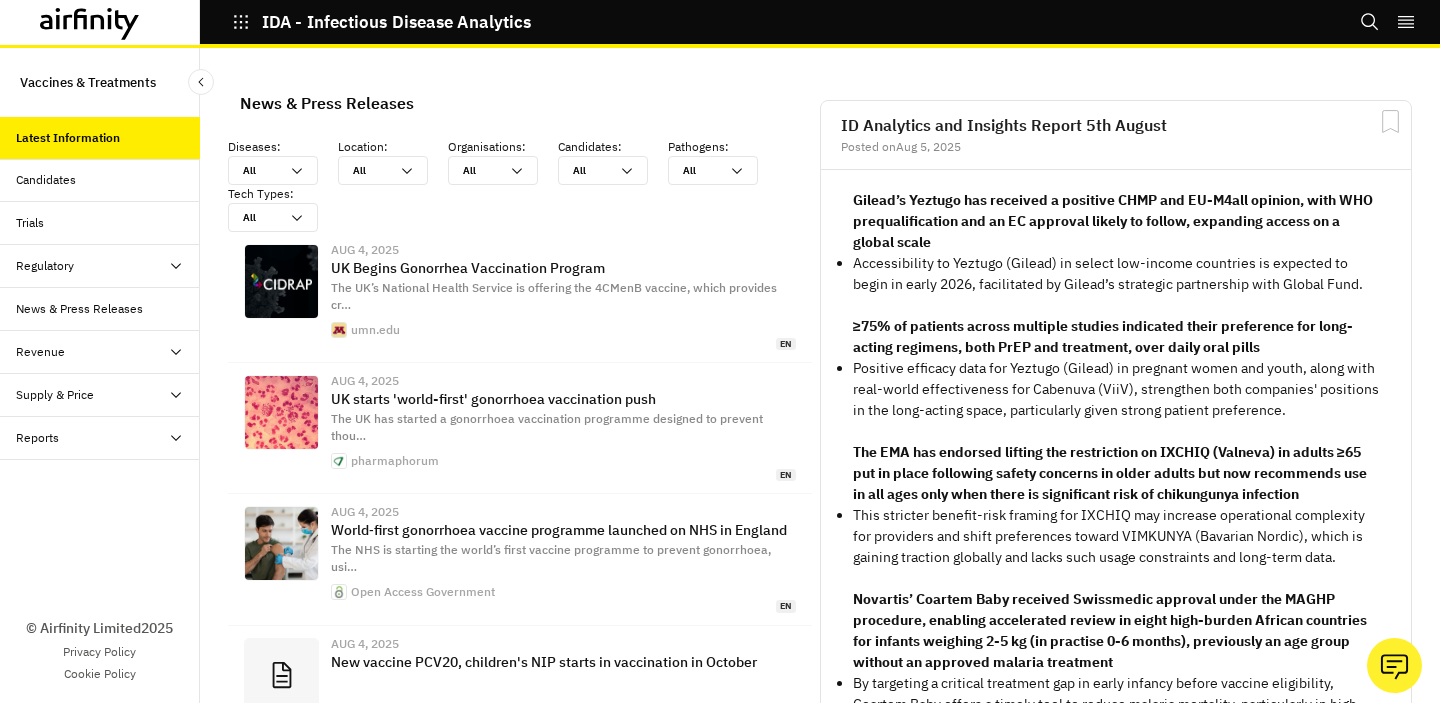 click on "Candidates" at bounding box center [108, 180] 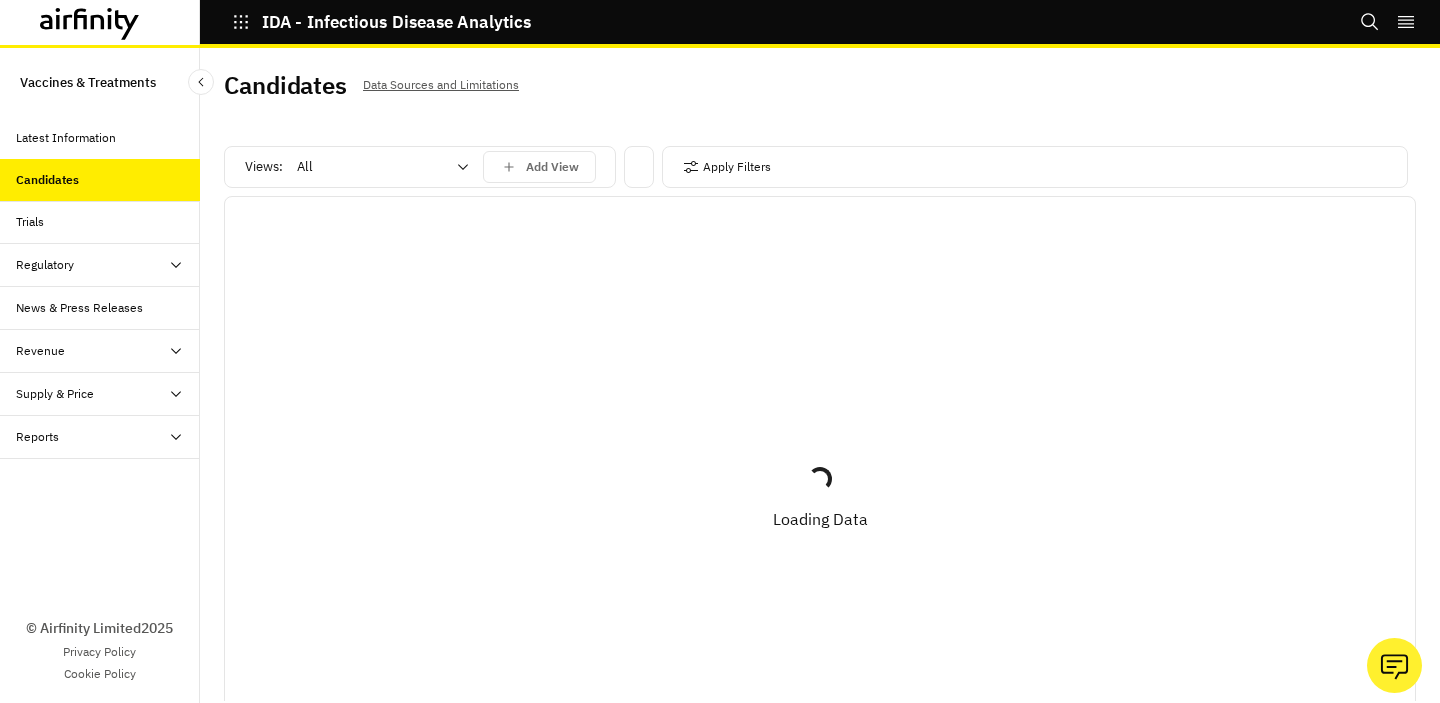 scroll, scrollTop: 0, scrollLeft: 0, axis: both 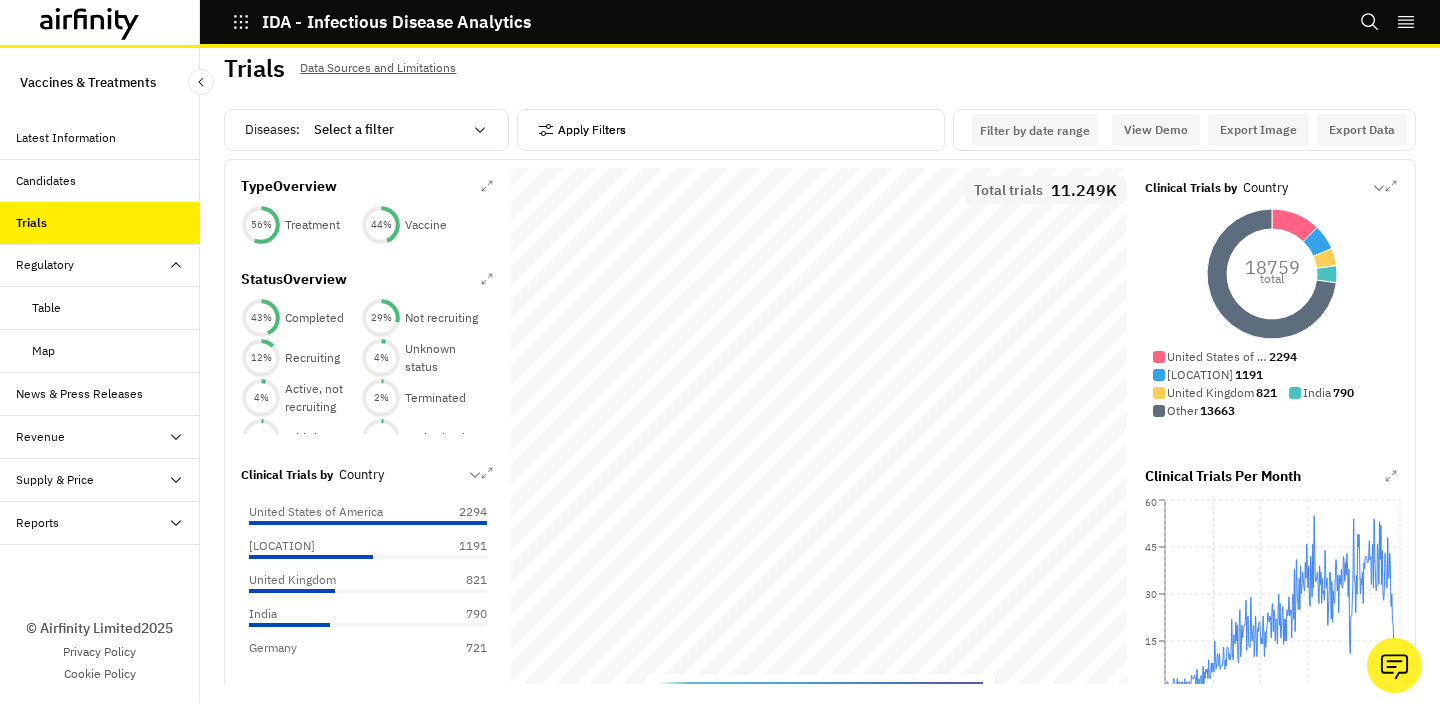 click 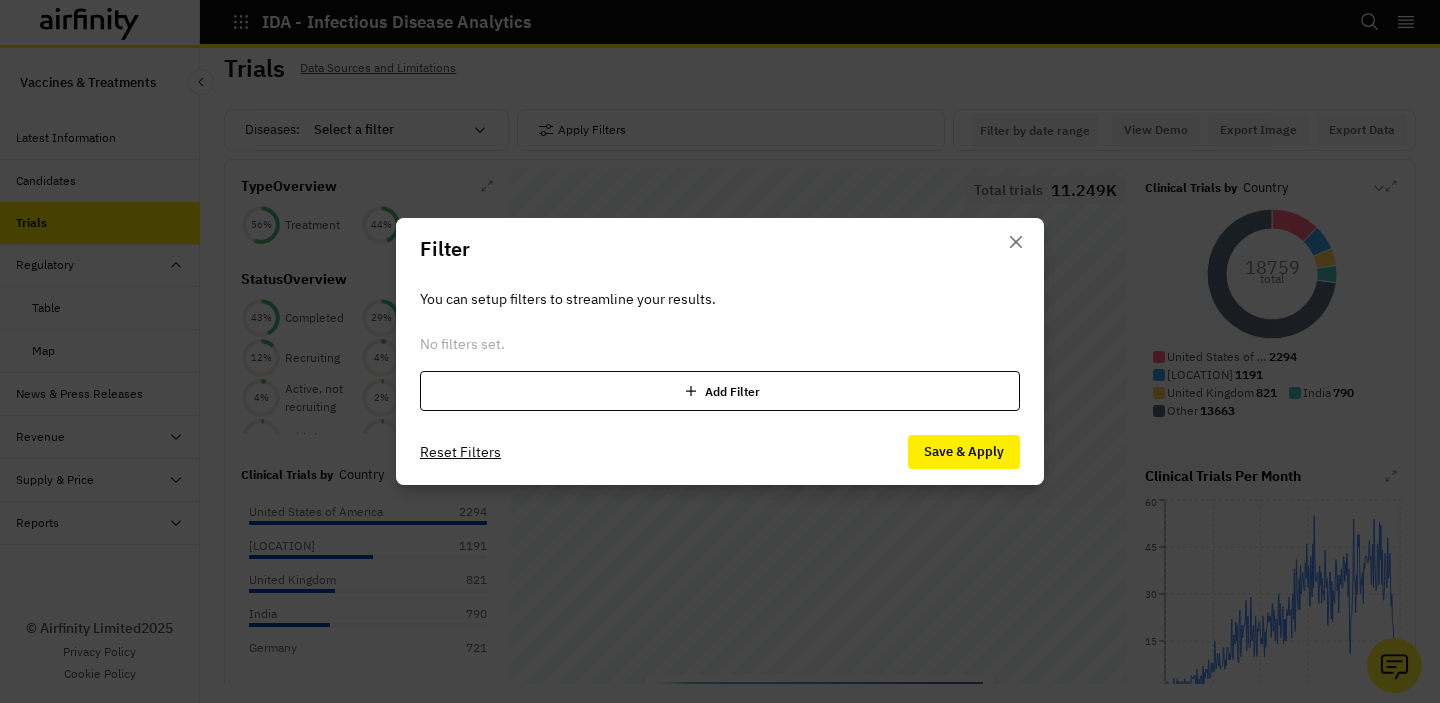 click on "Add Filter" at bounding box center [720, 391] 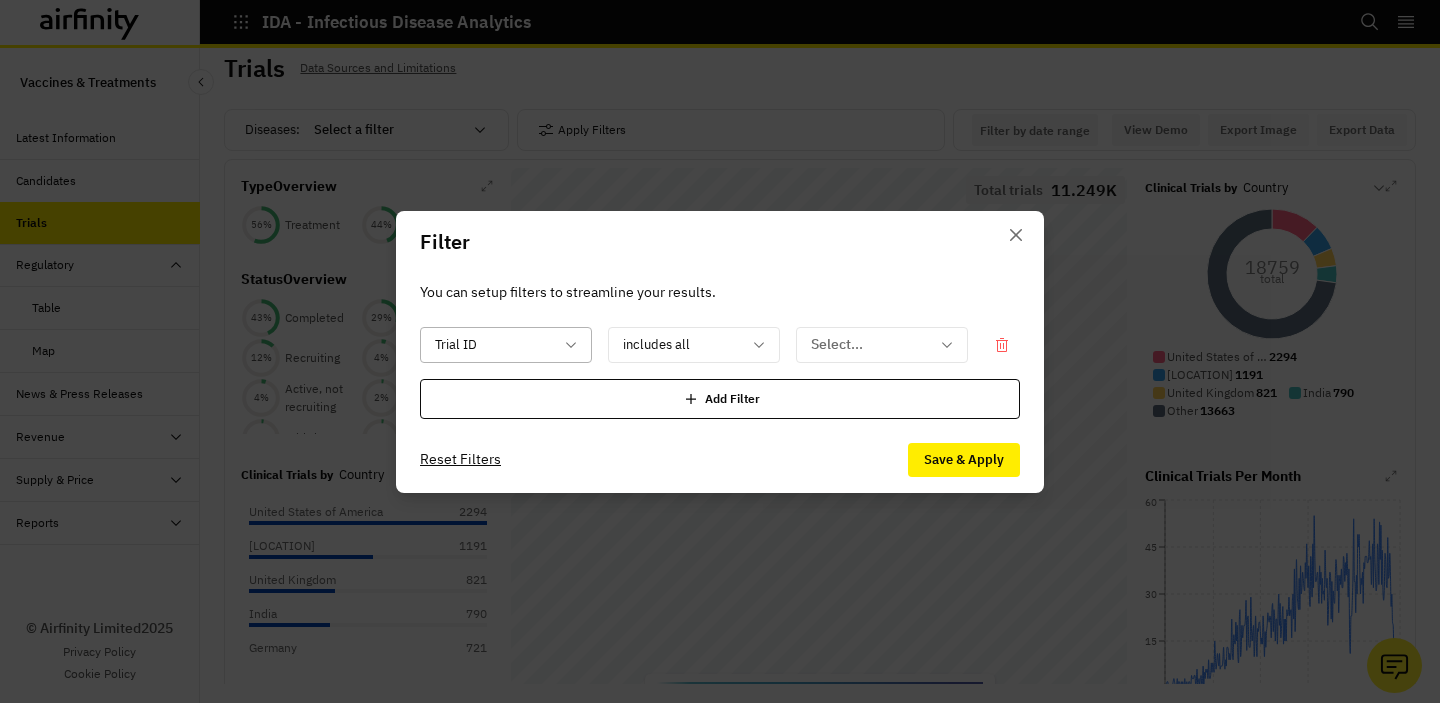 click at bounding box center [494, 344] 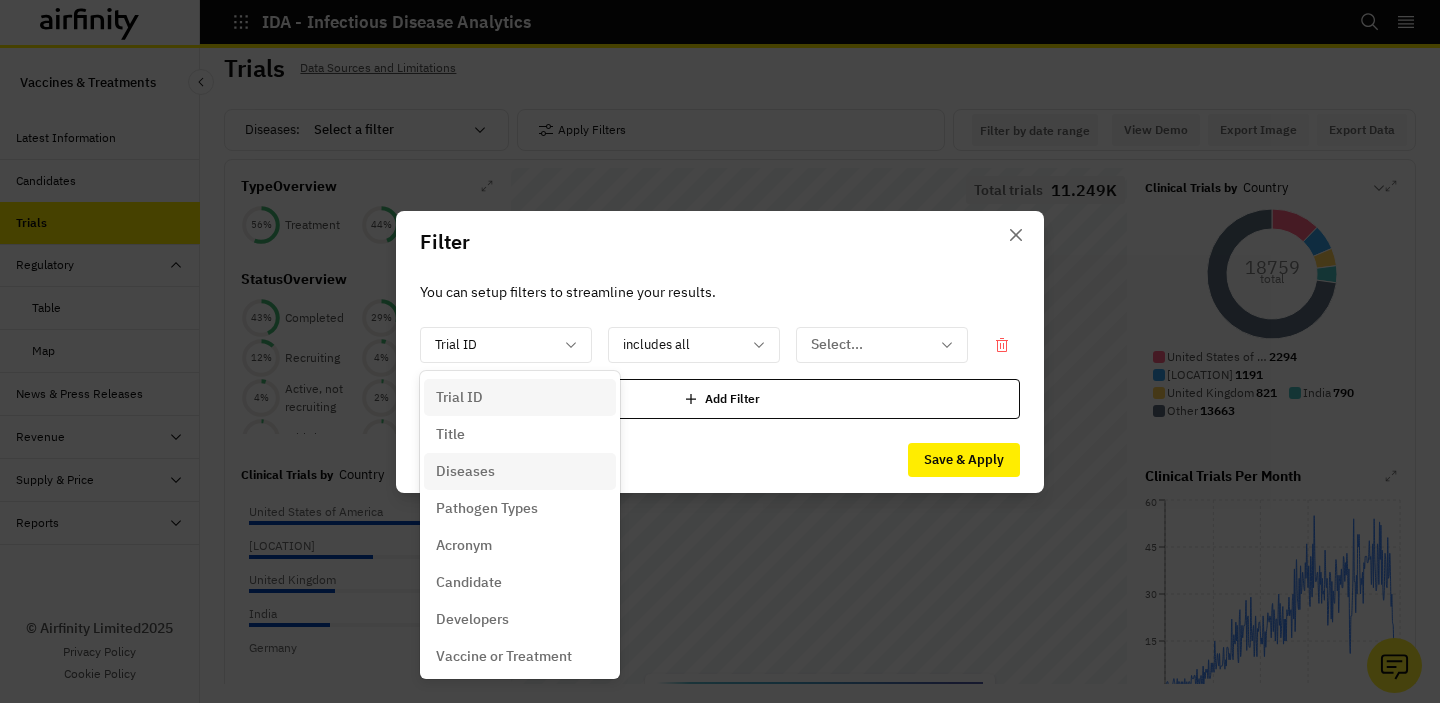 click on "Diseases" at bounding box center [520, 471] 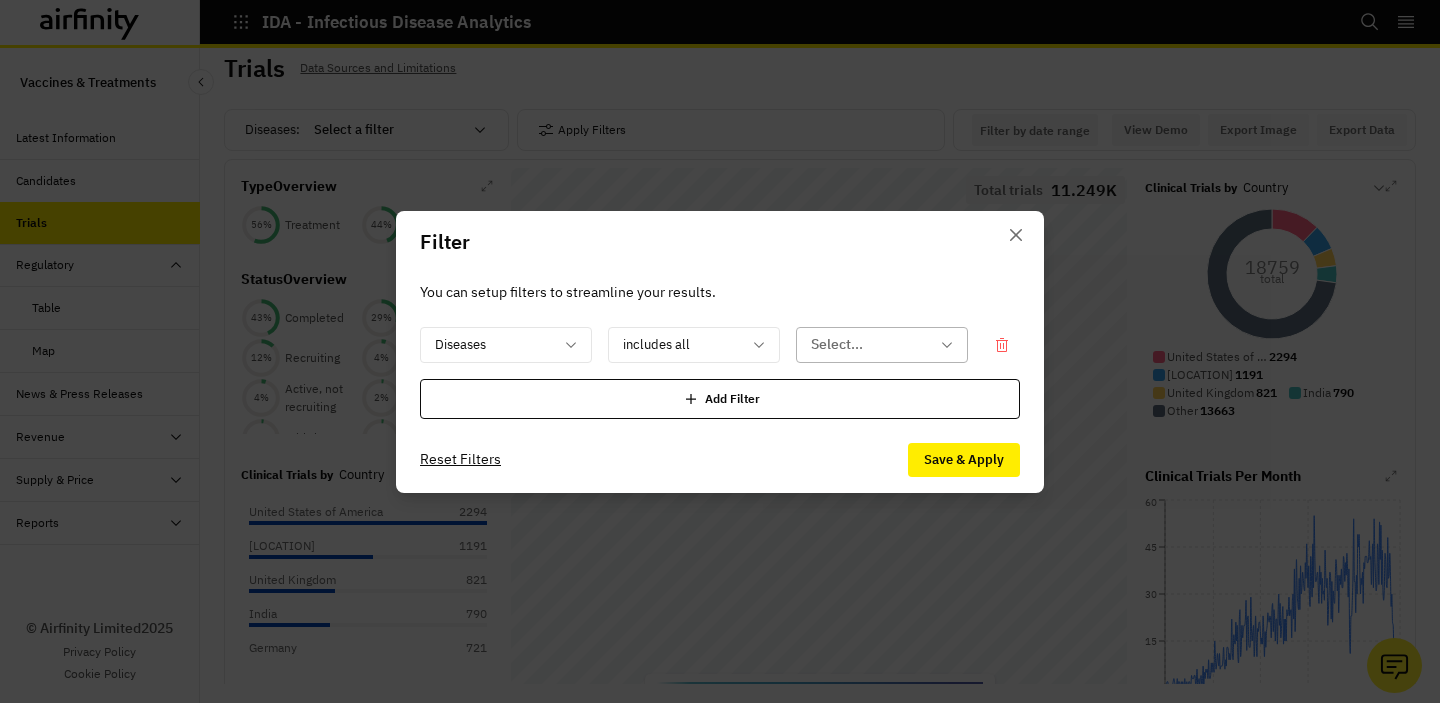 click at bounding box center [870, 344] 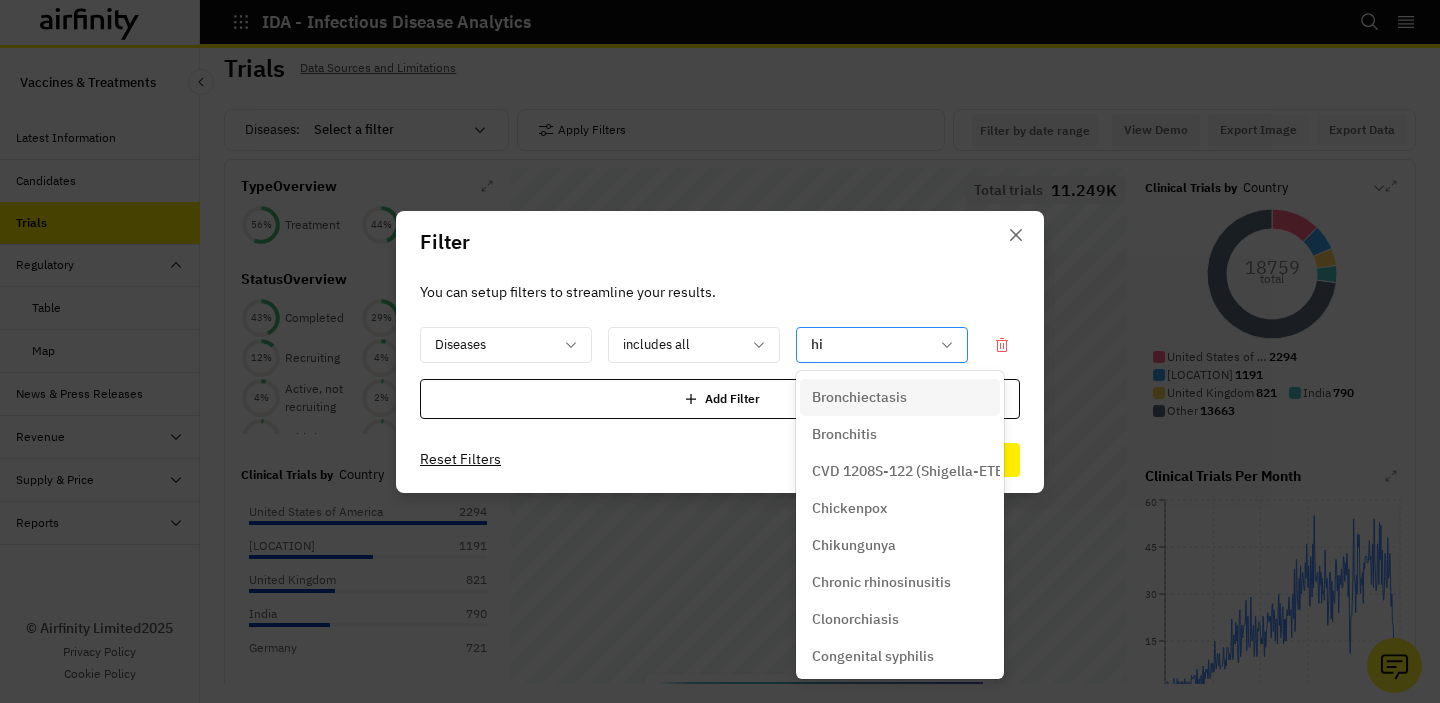 type on "hiv" 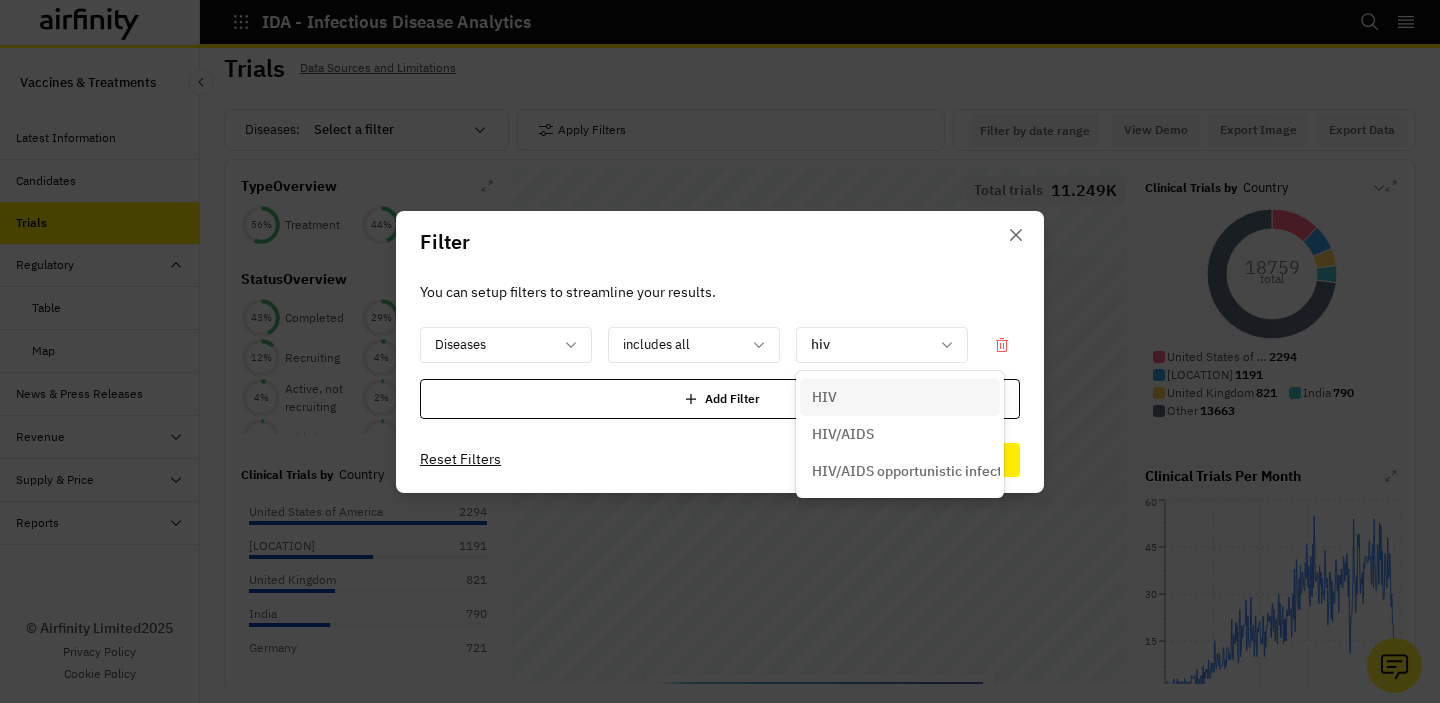 click on "HIV" at bounding box center (900, 397) 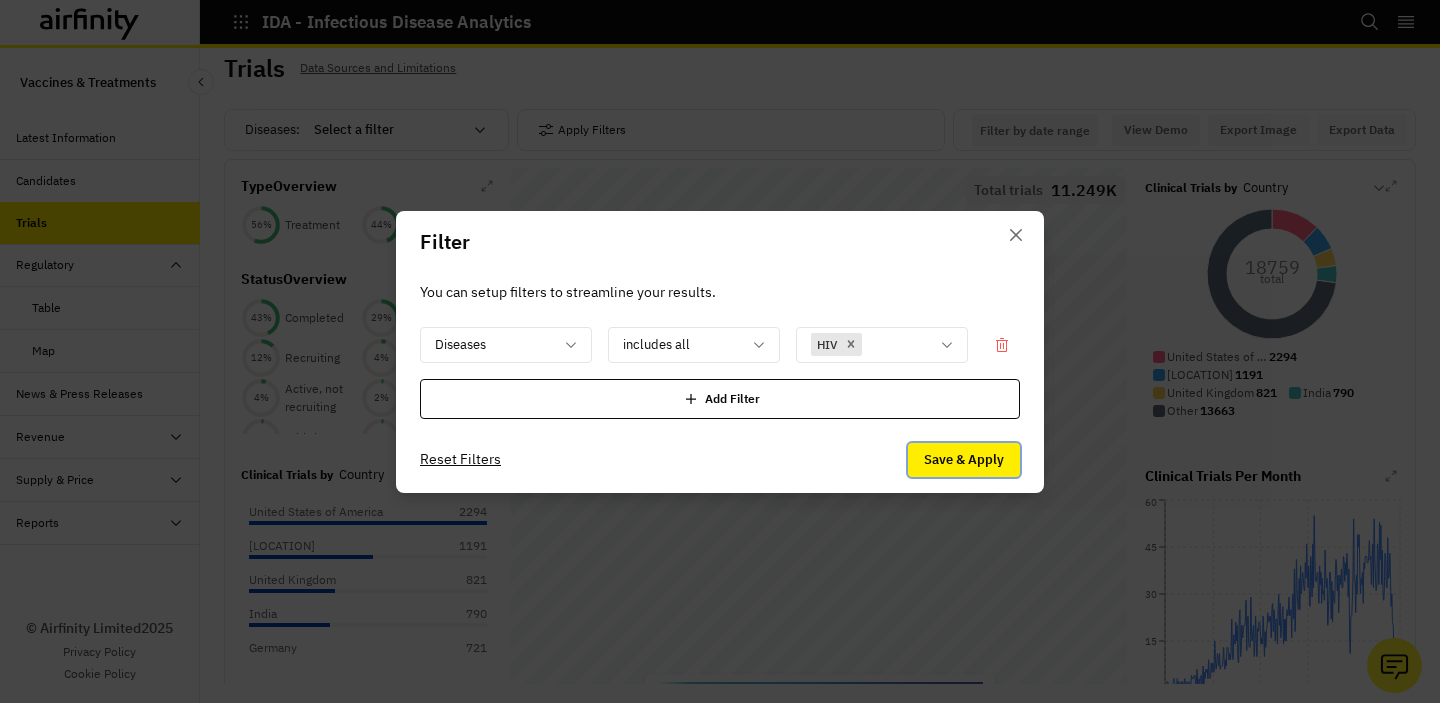 click on "Save & Apply" at bounding box center (964, 460) 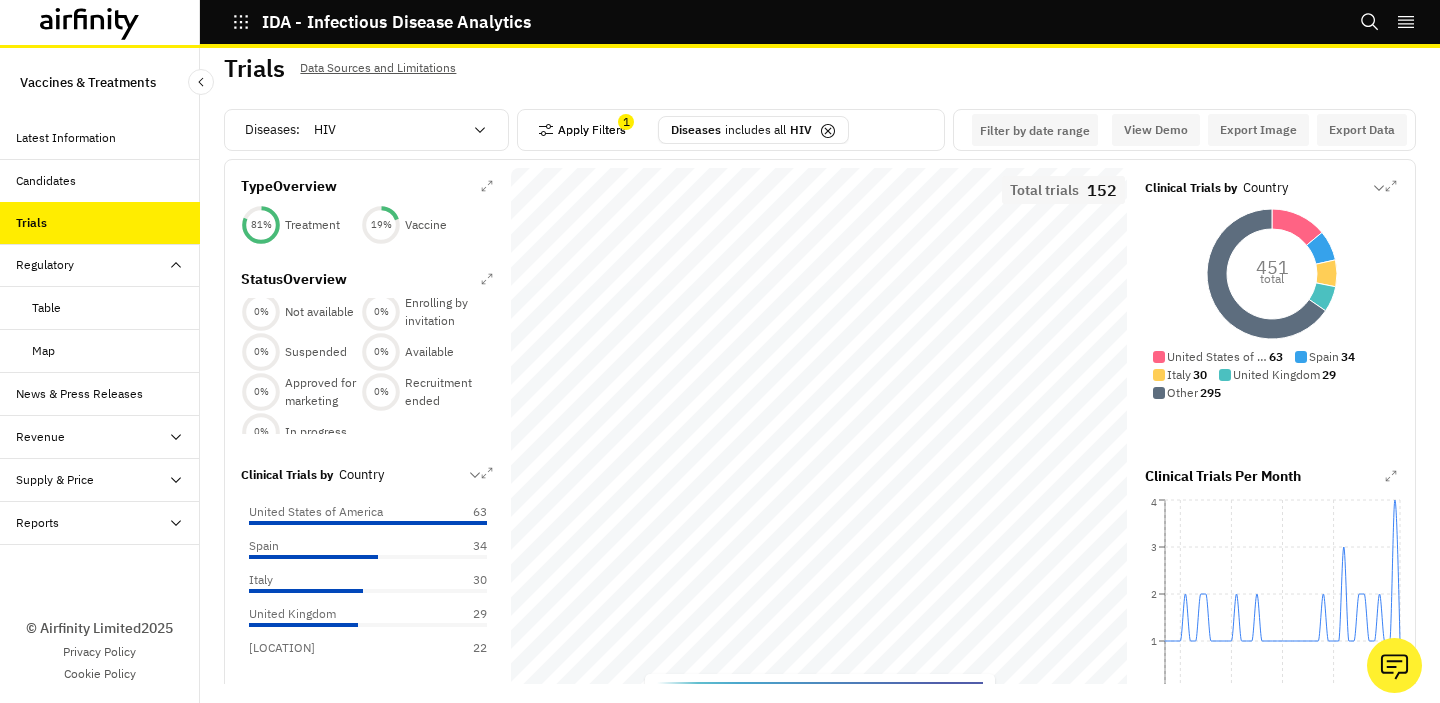 scroll, scrollTop: 184, scrollLeft: 0, axis: vertical 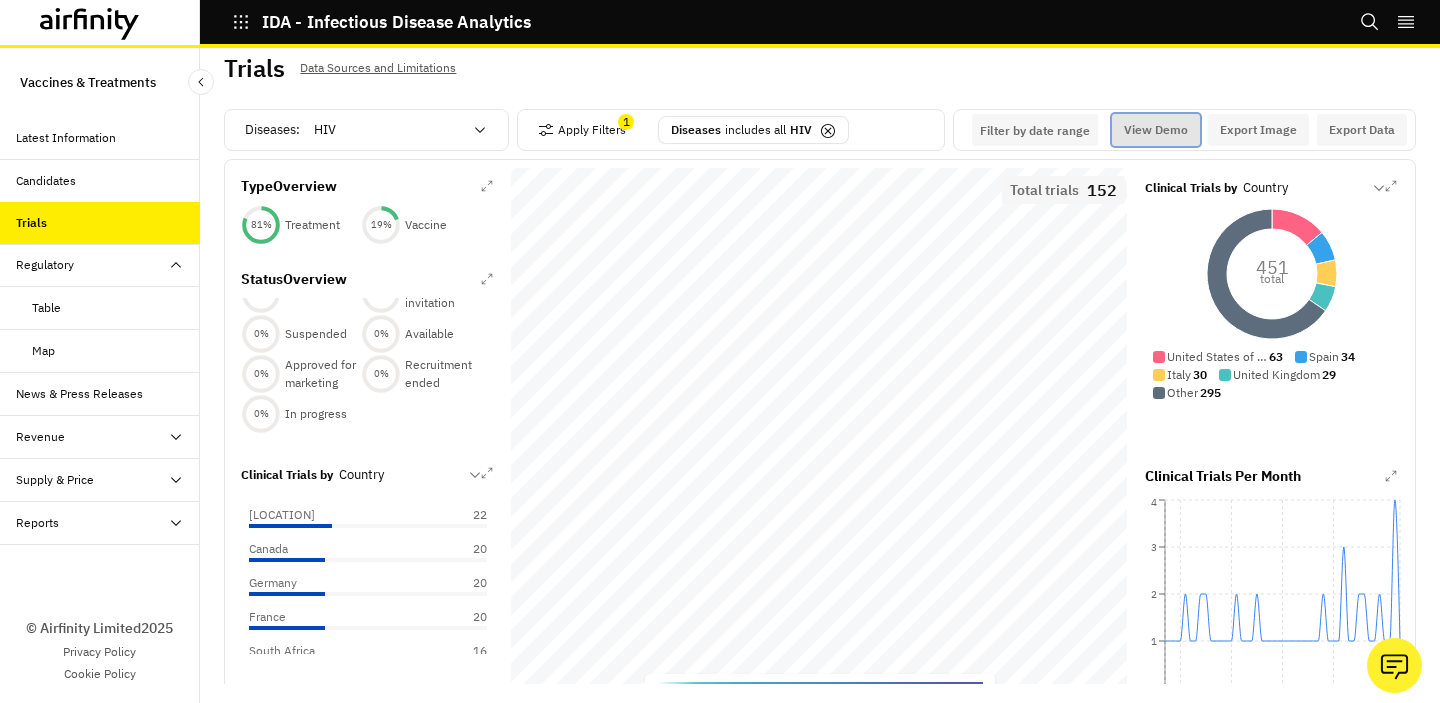 click on "View Demo" at bounding box center [1156, 130] 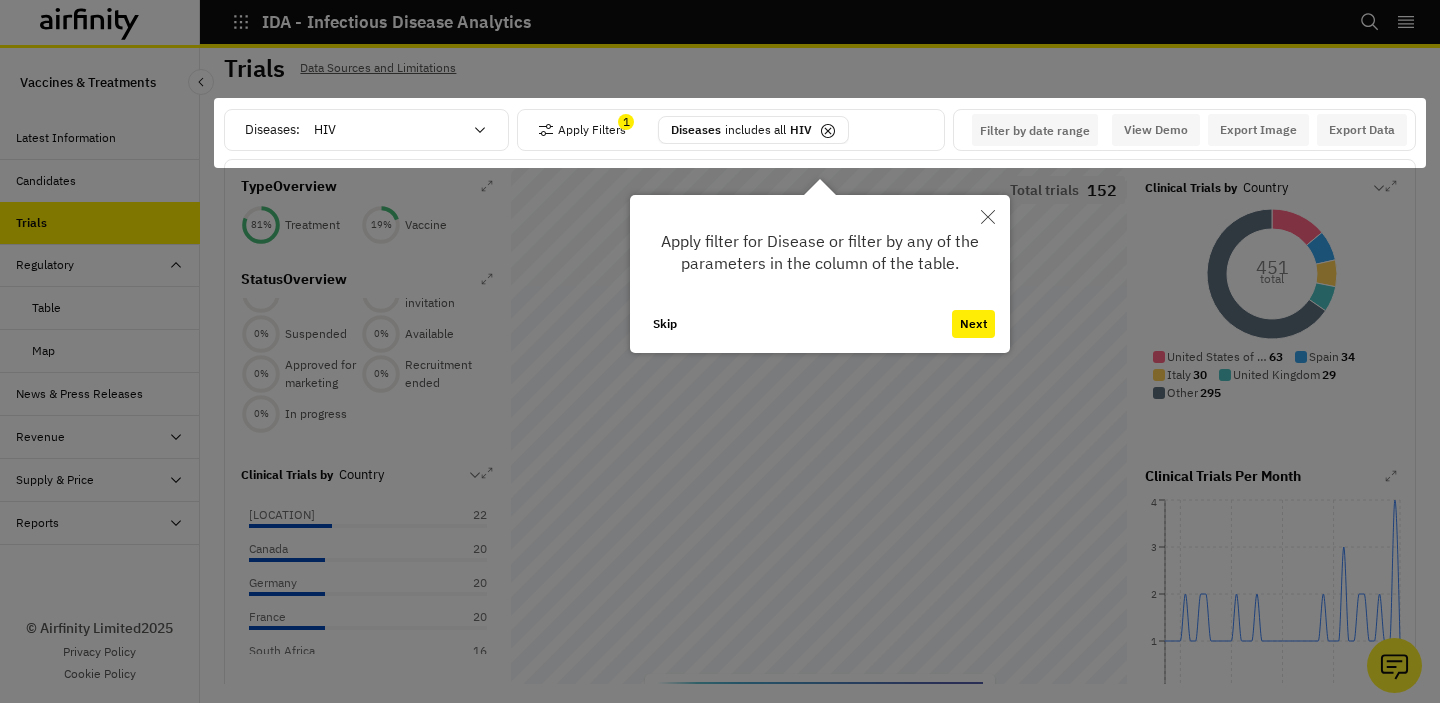 click 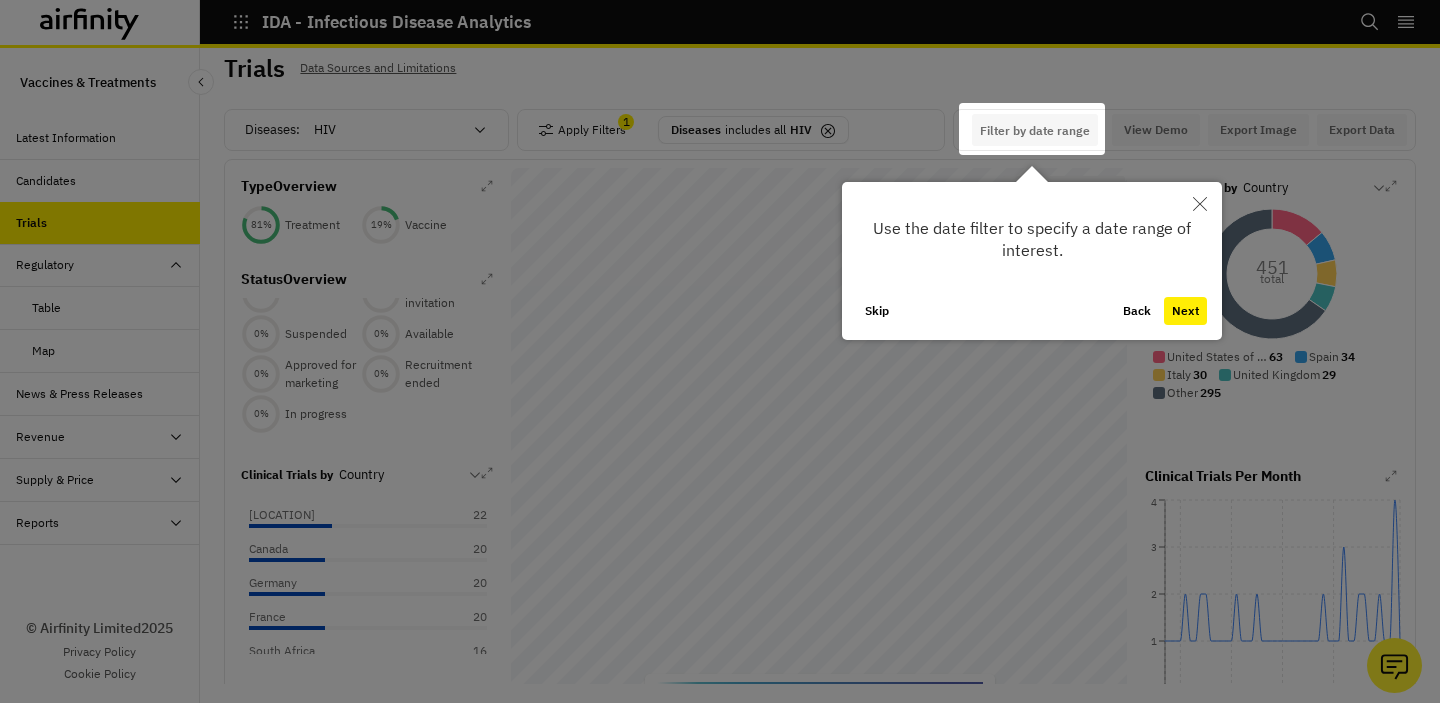 click on "Skip" at bounding box center (877, 311) 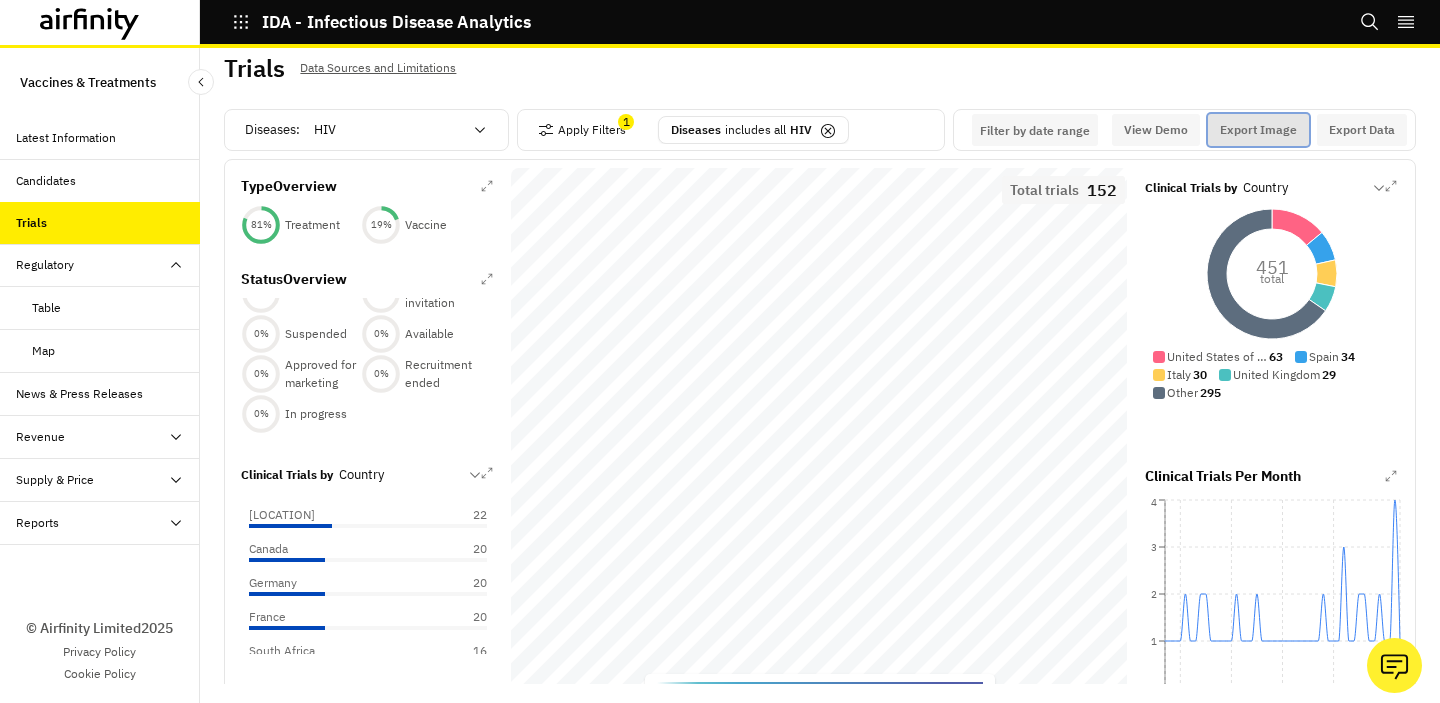 click on "Export Image" at bounding box center [1258, 130] 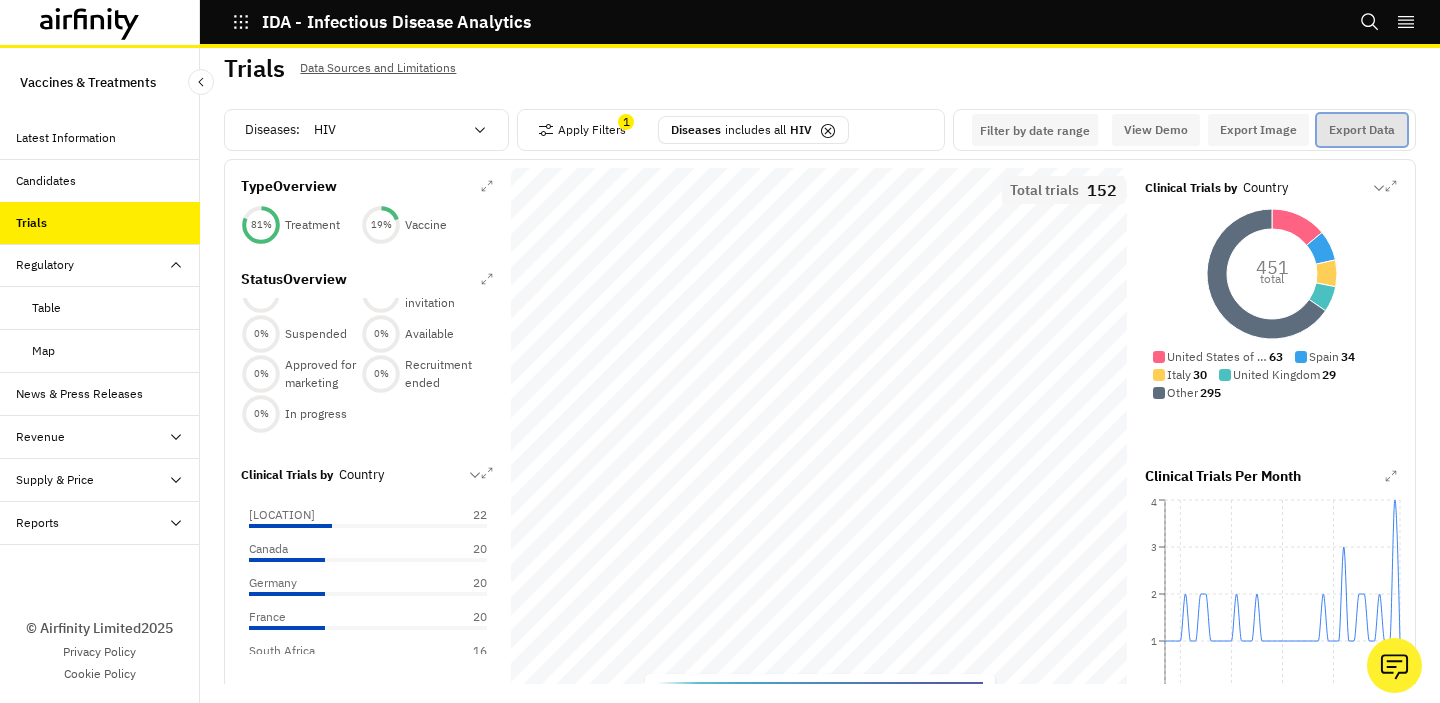 click on "Export Data" at bounding box center (1362, 130) 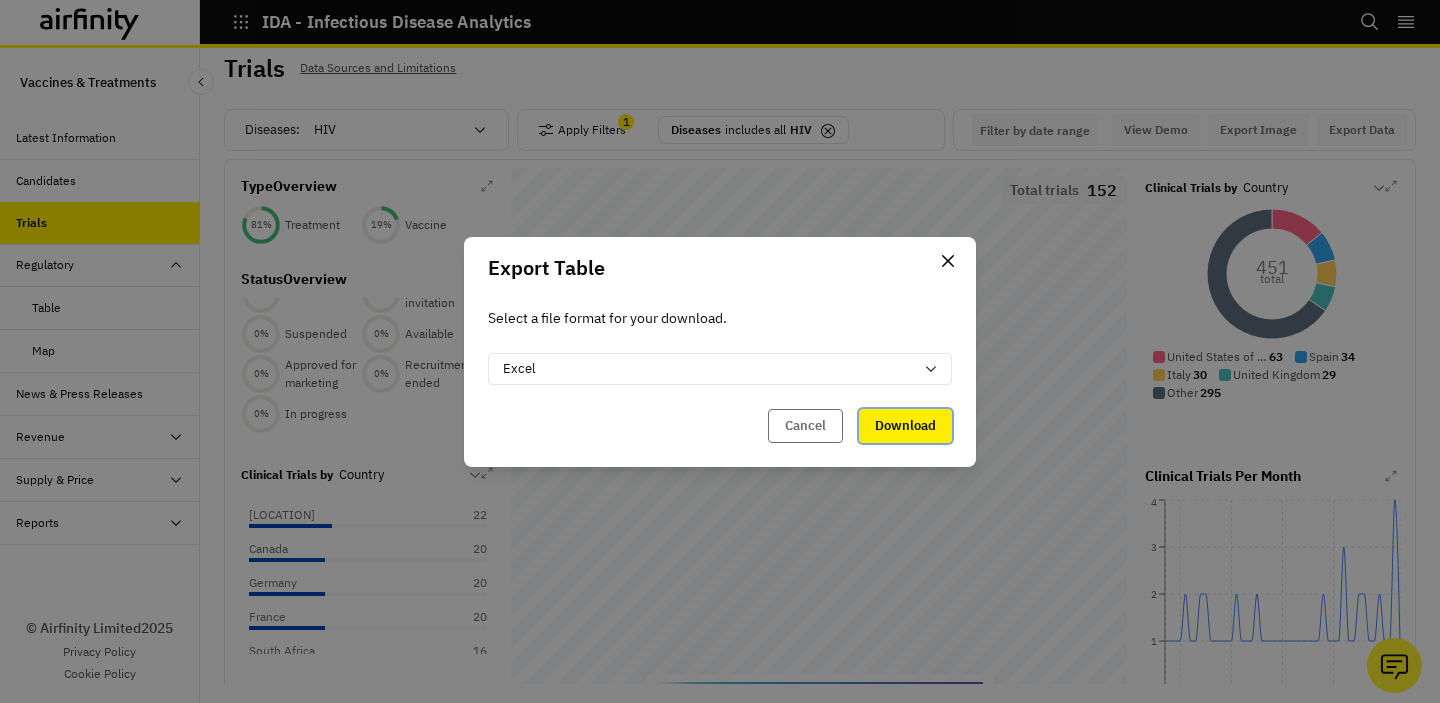 click on "Download" at bounding box center [905, 426] 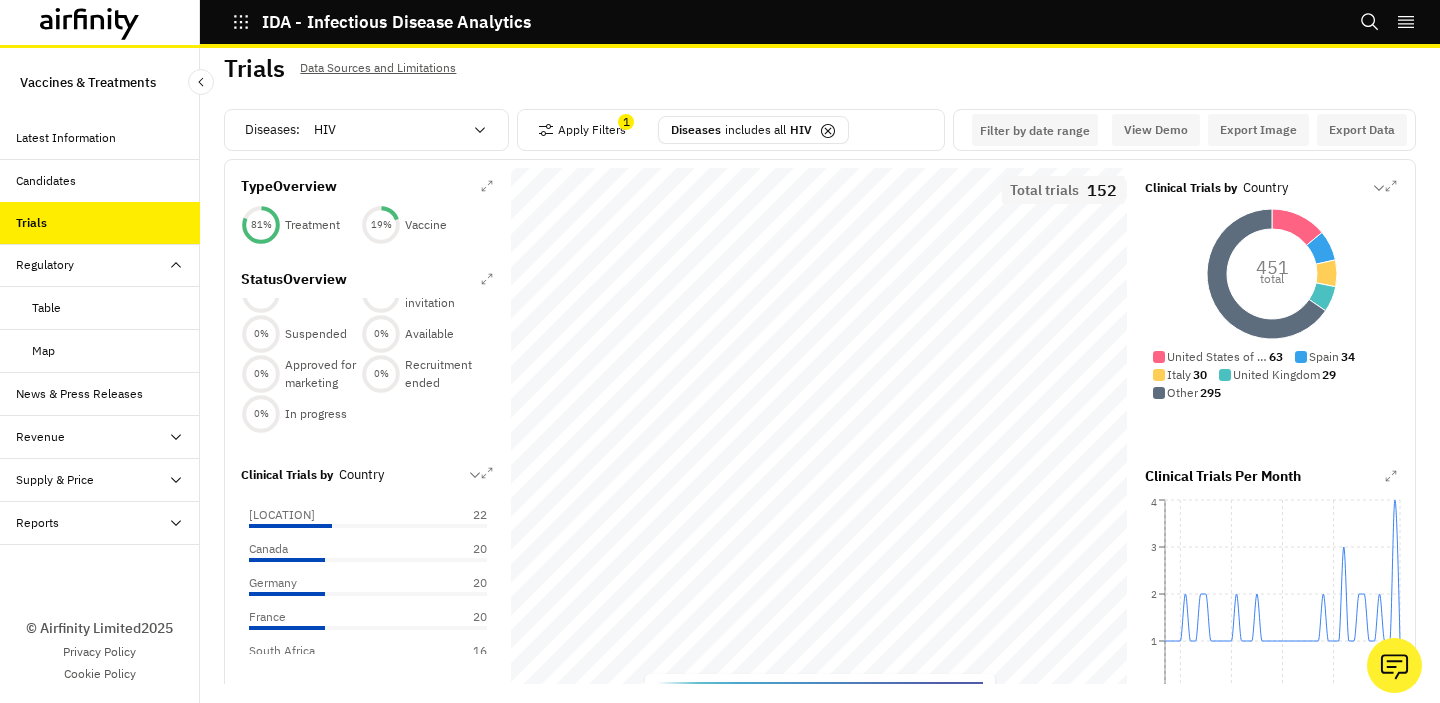click on "Trials Data Sources and Limitations" at bounding box center [522, 76] 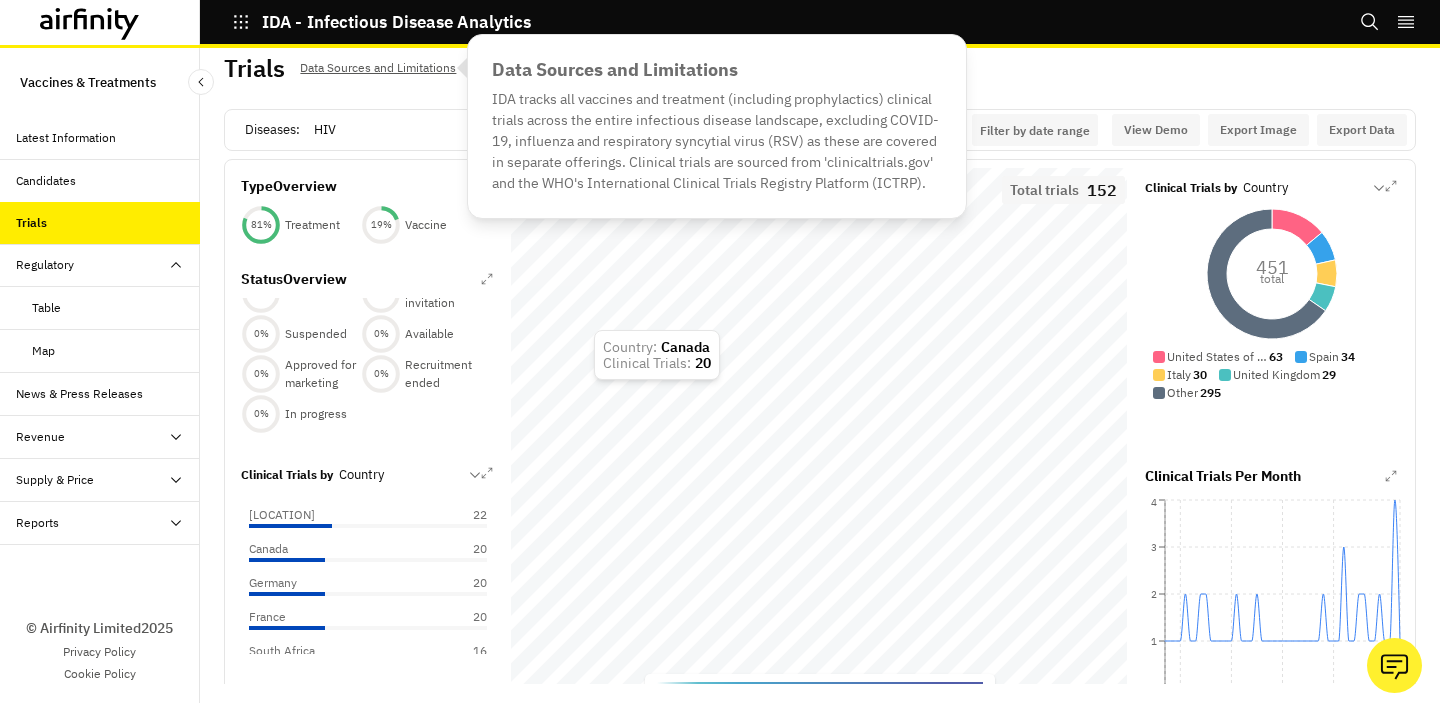 click on "Regulatory" at bounding box center [108, 265] 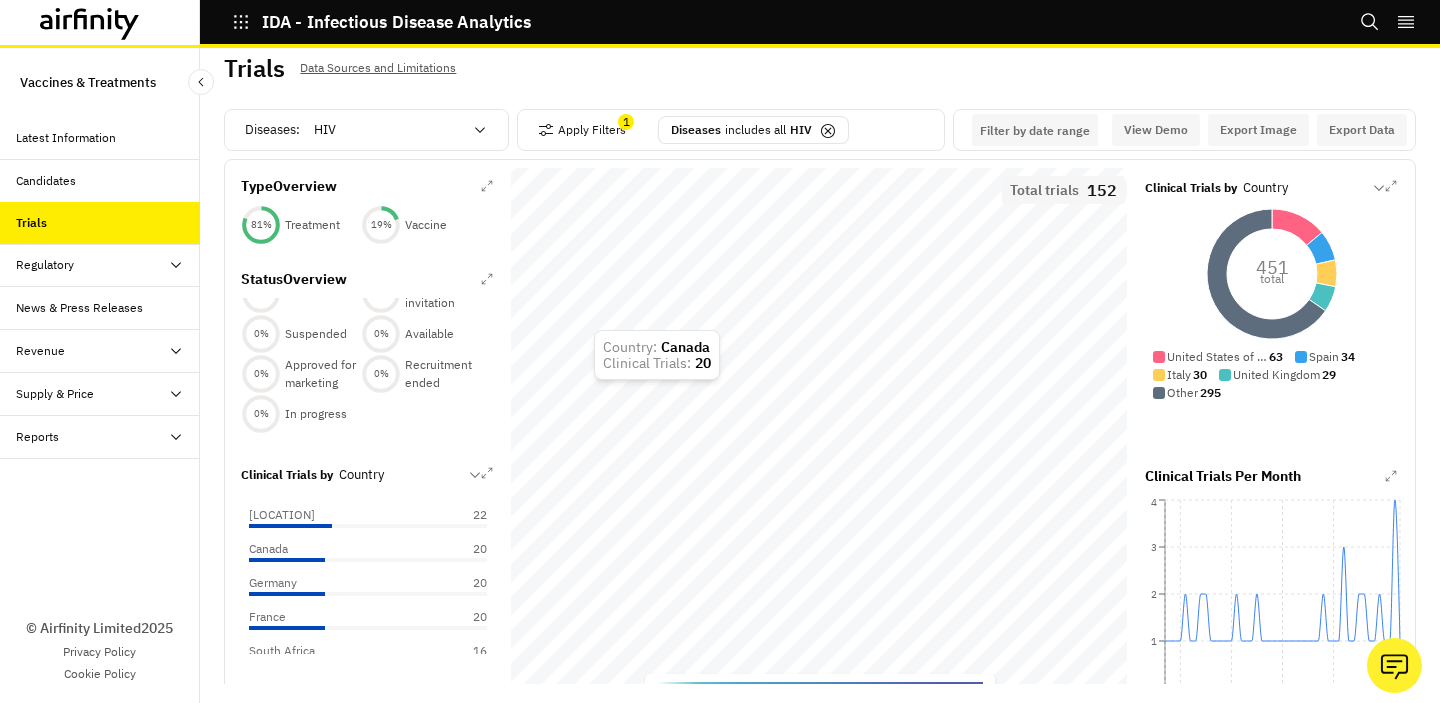 click at bounding box center (100, 22) 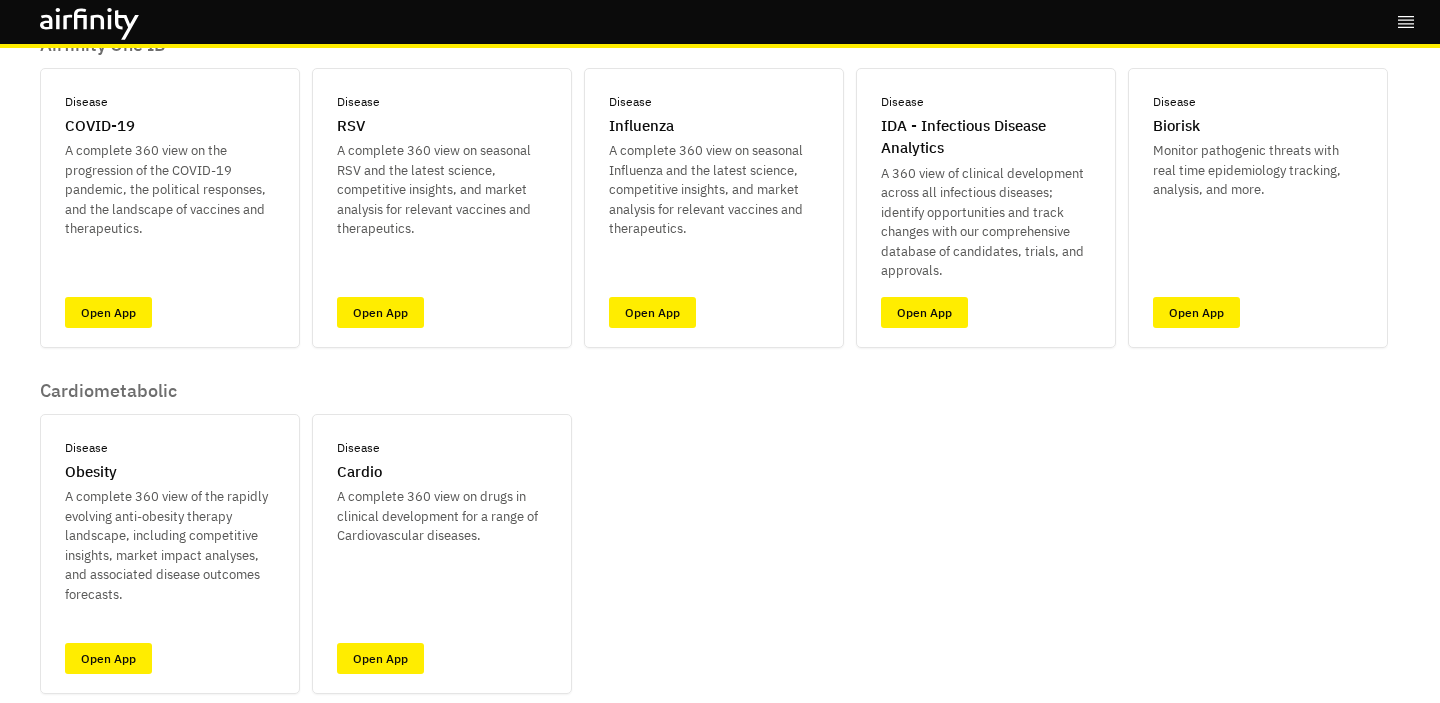 scroll, scrollTop: 165, scrollLeft: 0, axis: vertical 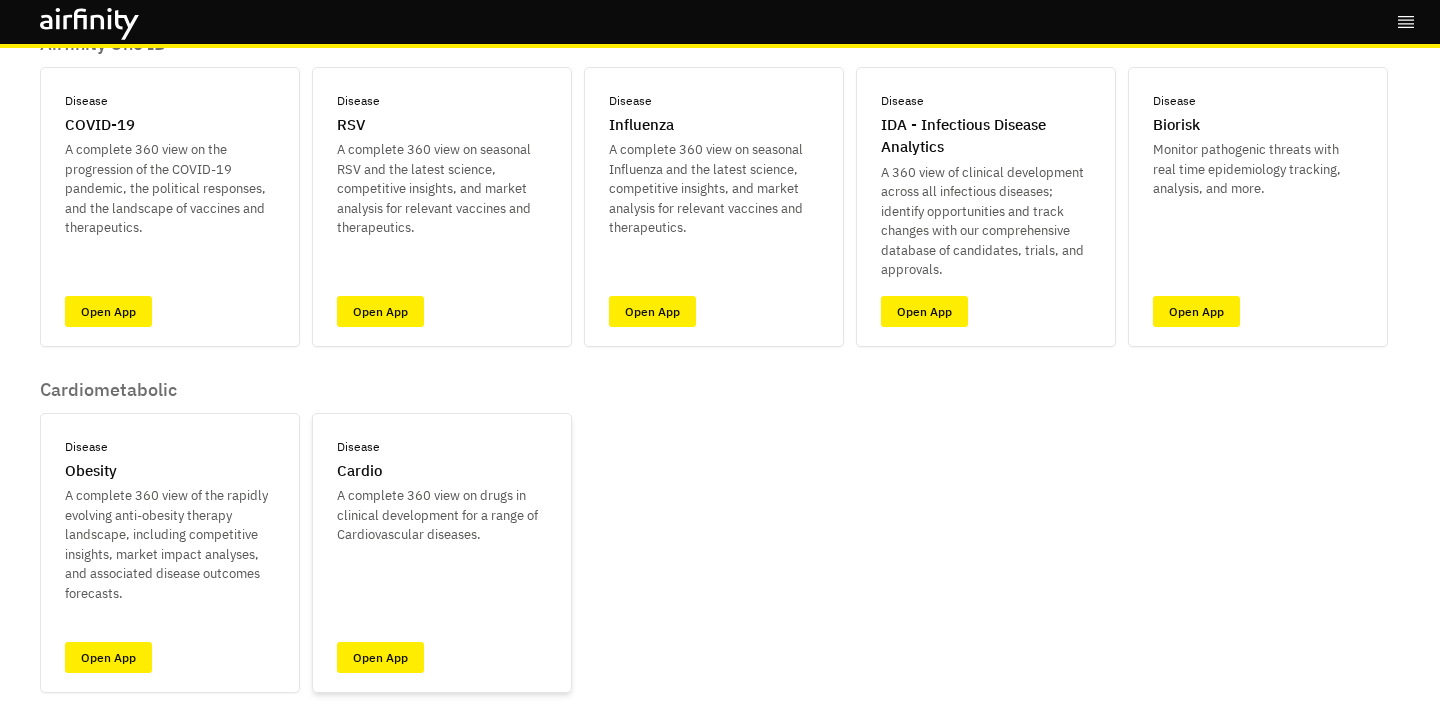 click on "Cardio" at bounding box center [359, 471] 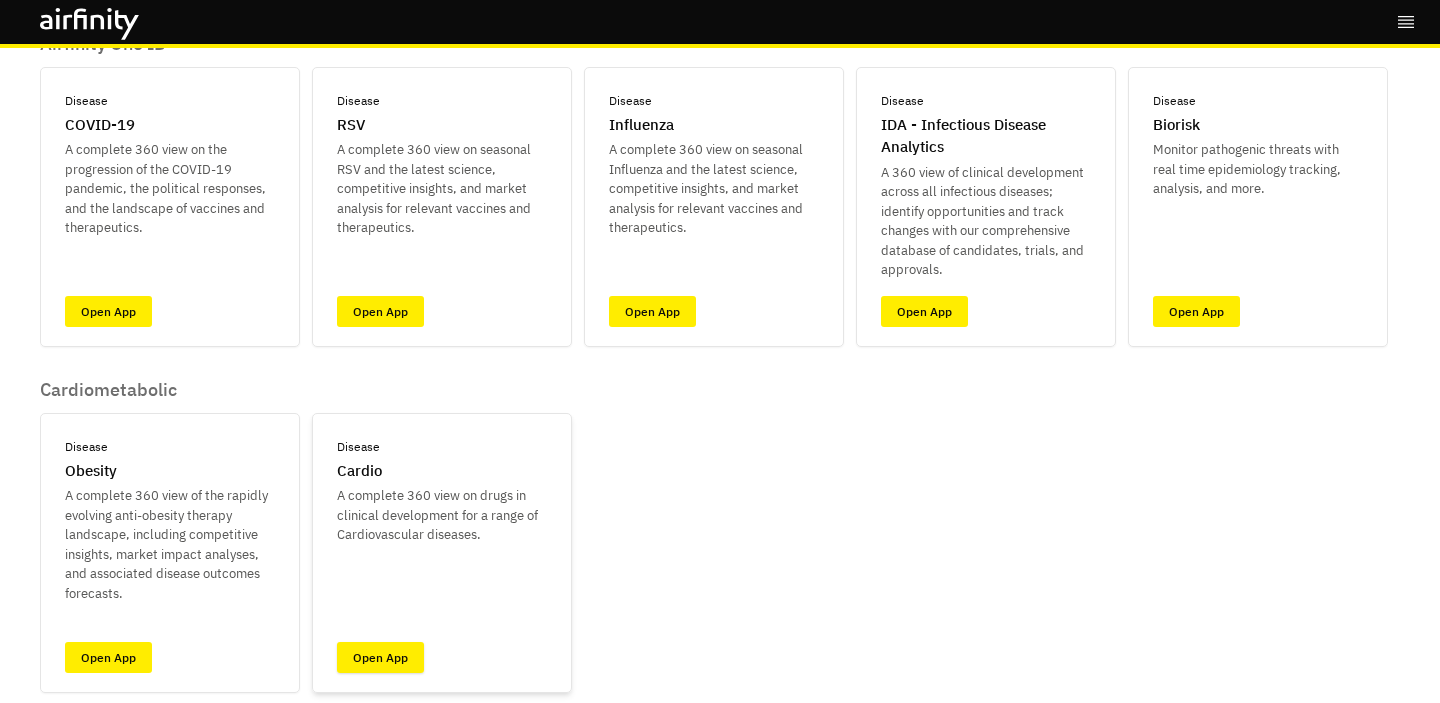 click on "Open App" at bounding box center [380, 657] 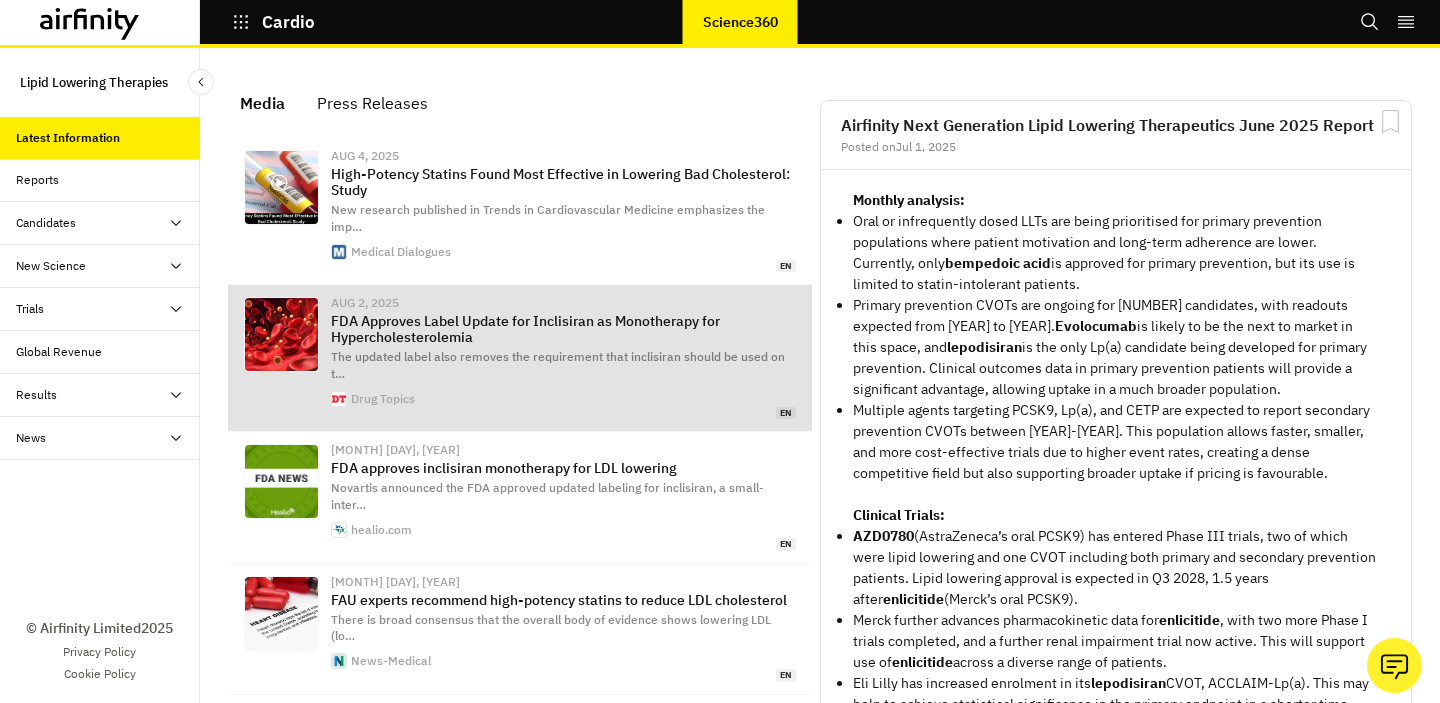 scroll, scrollTop: 1, scrollLeft: 1, axis: both 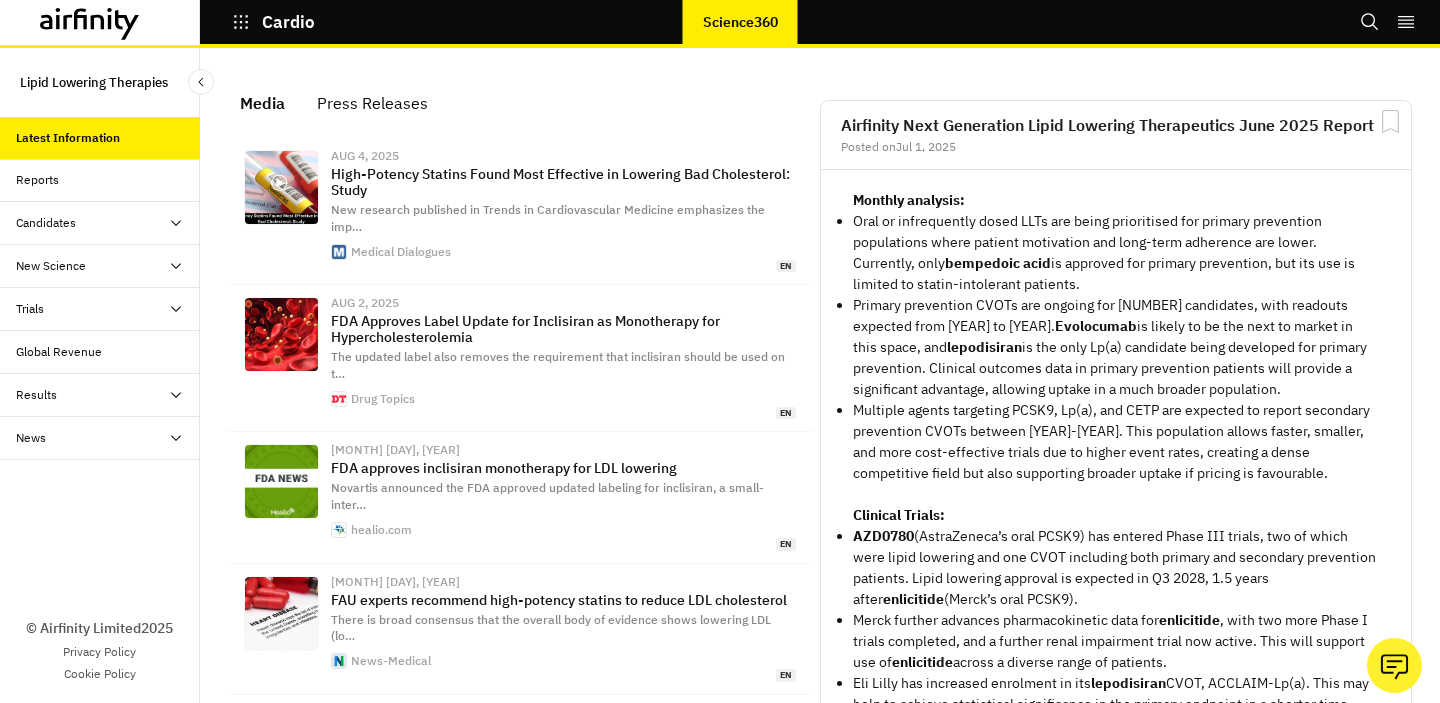 click on "Press Releases" at bounding box center [372, 103] 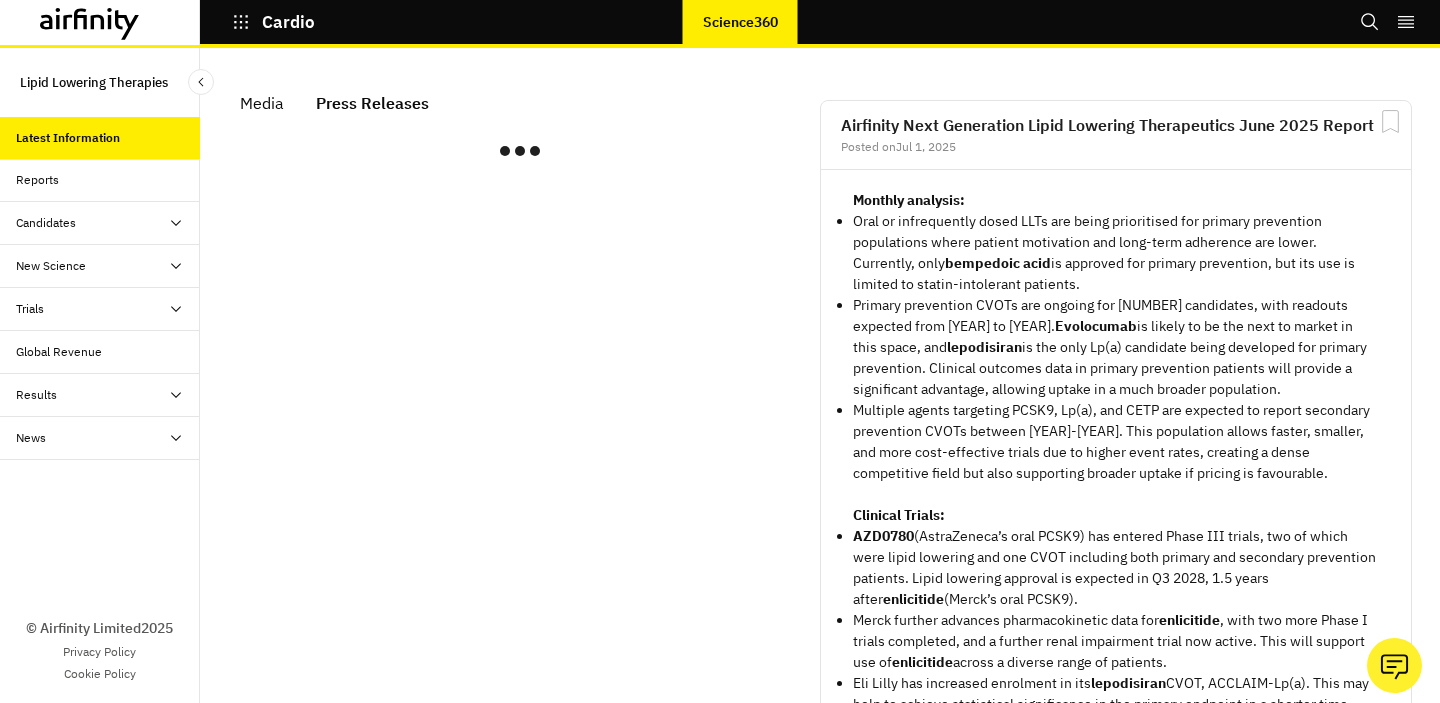 scroll, scrollTop: 1200, scrollLeft: 600, axis: both 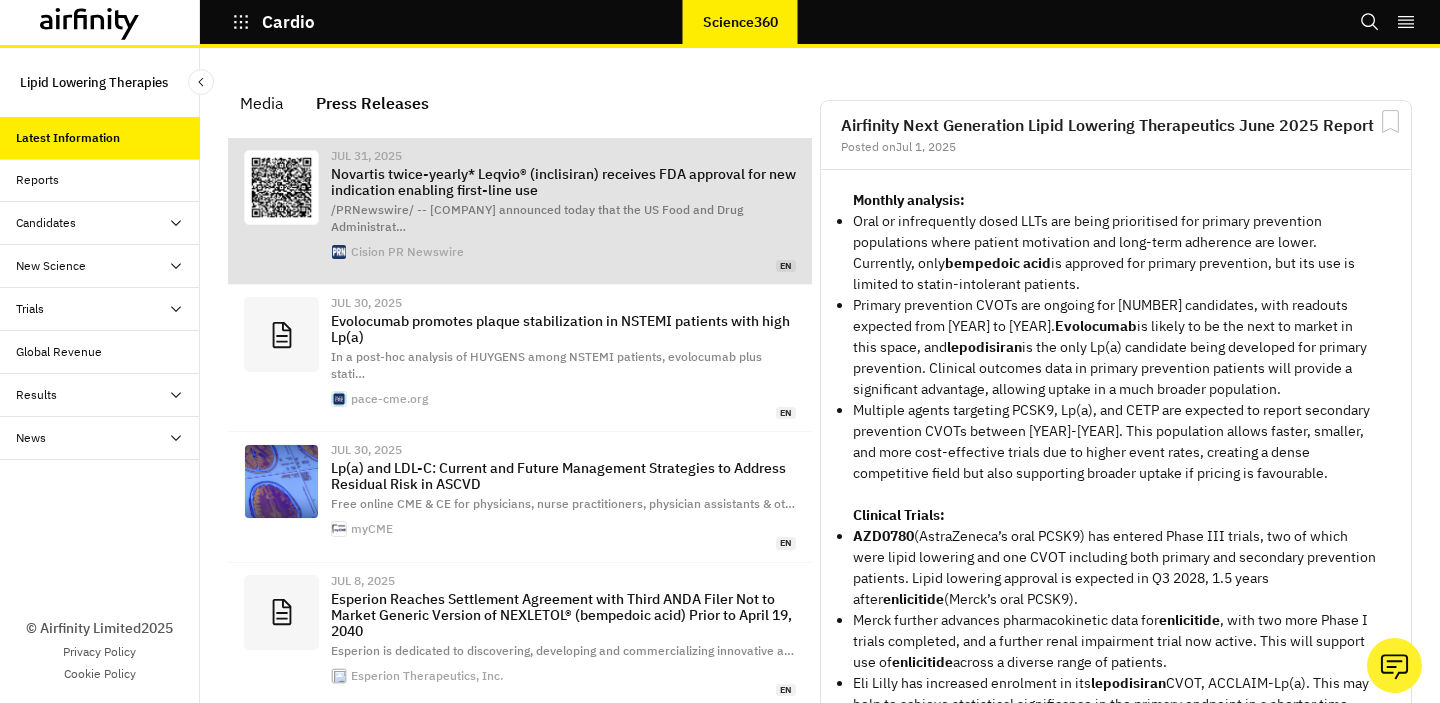click on "Novartis twice-yearly* Leqvio® (inclisiran) receives FDA approval for new indication enabling first-line use" at bounding box center (563, 182) 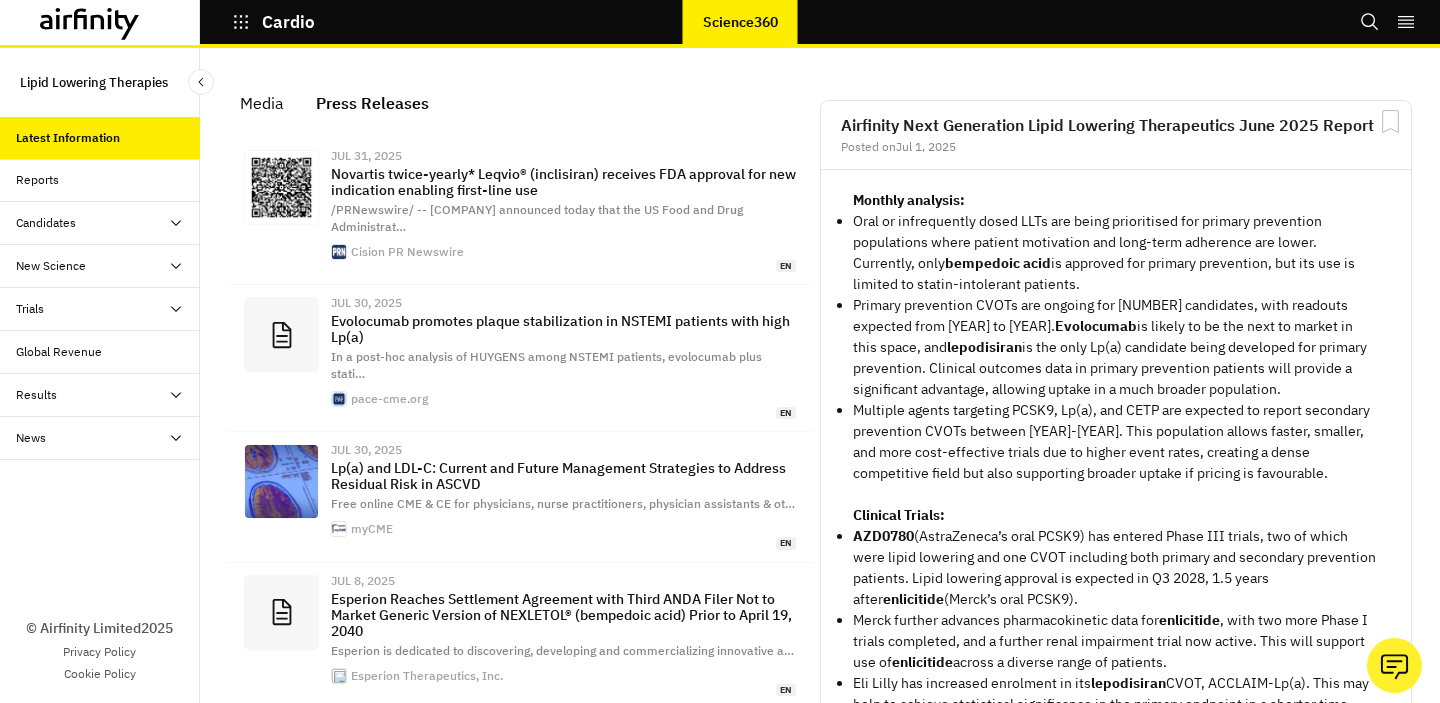 click 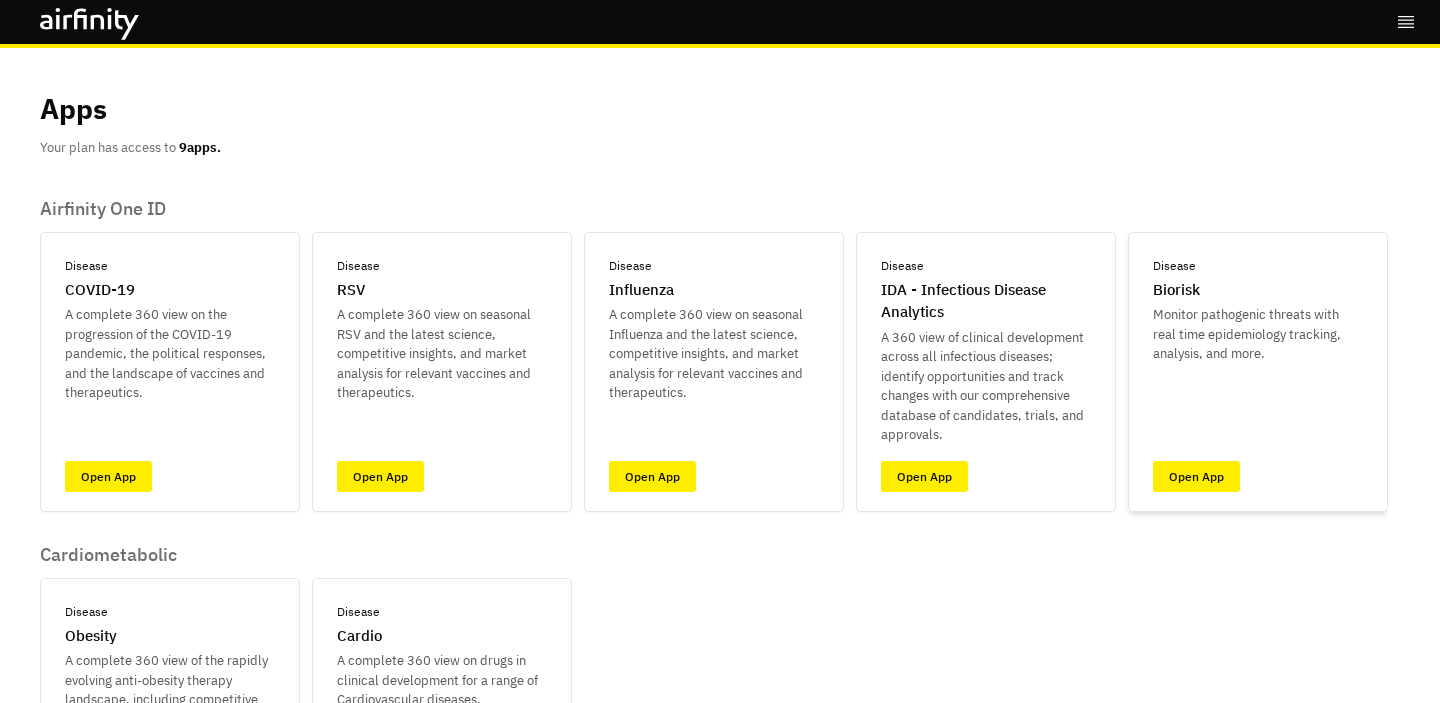 click on "Monitor pathogenic threats with real time epidemiology tracking, analysis, and more." at bounding box center (1258, 334) 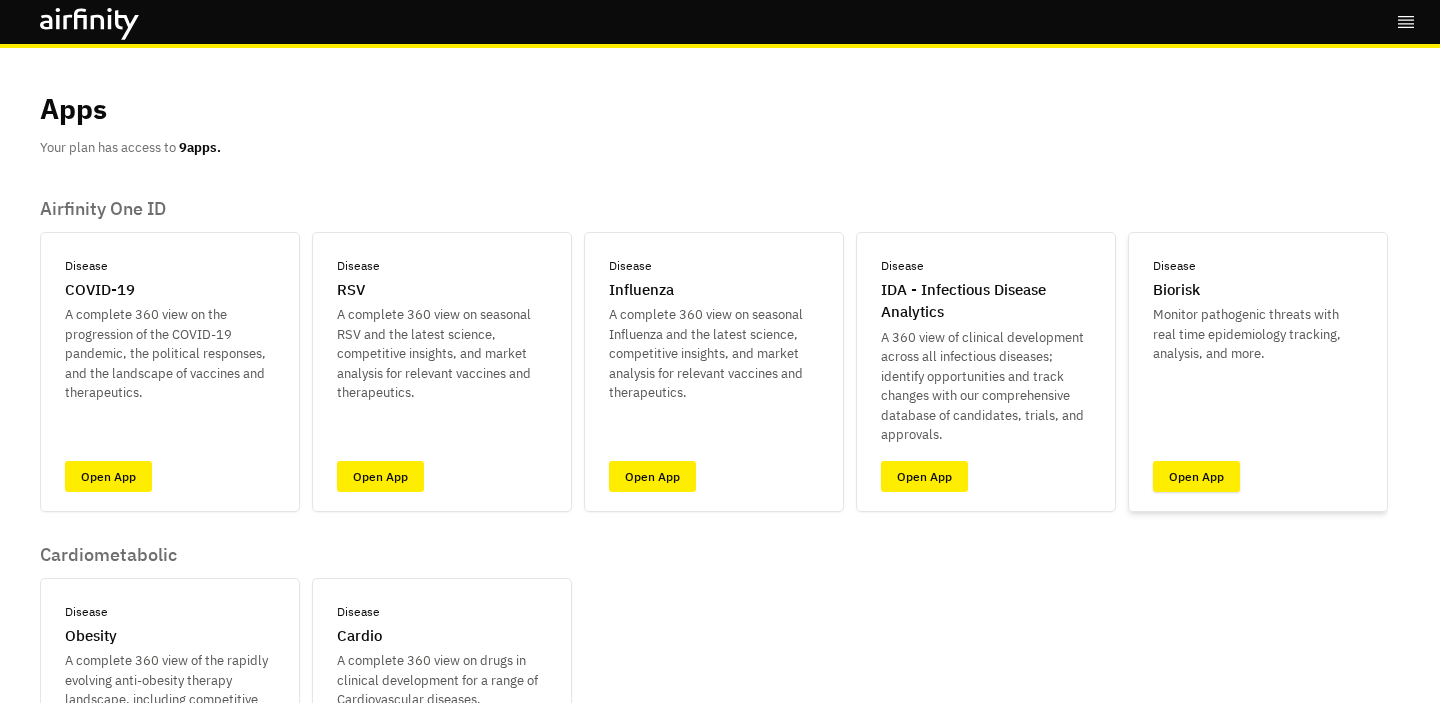 click on "Open App" at bounding box center [1196, 476] 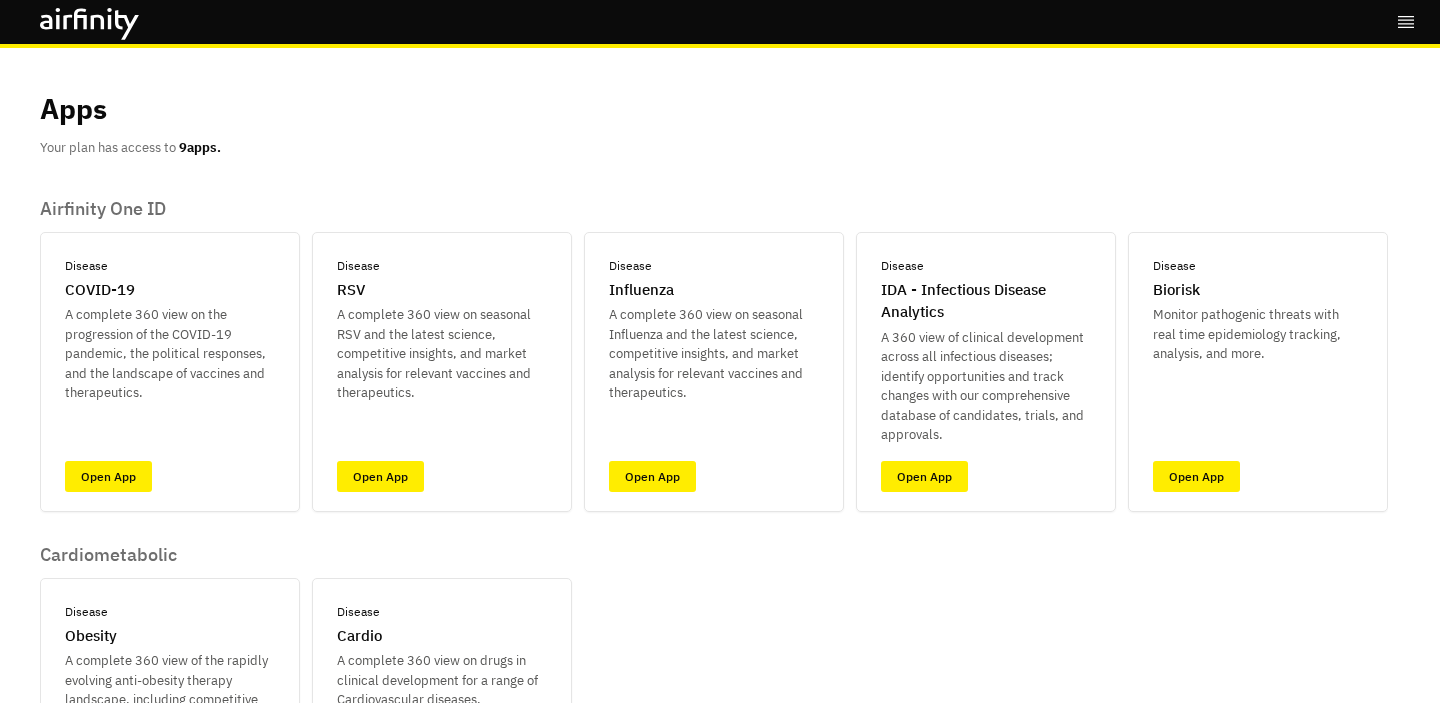 scroll, scrollTop: 0, scrollLeft: 0, axis: both 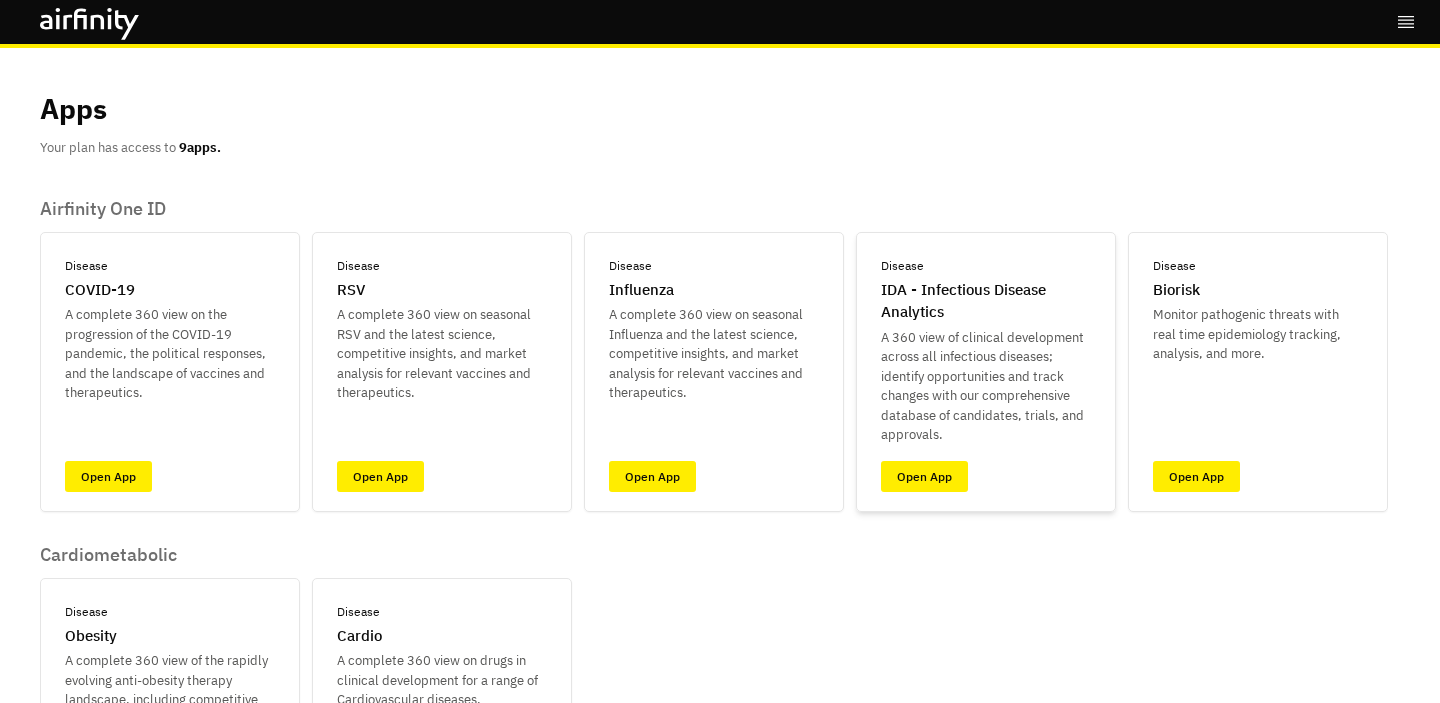 click on "Disease IDA - Infectious Disease Analytics A [NUMBER] view of clinical development across all infectious diseases; identify opportunities and track changes with our comprehensive database of candidates, trials, and approvals." at bounding box center (986, 351) 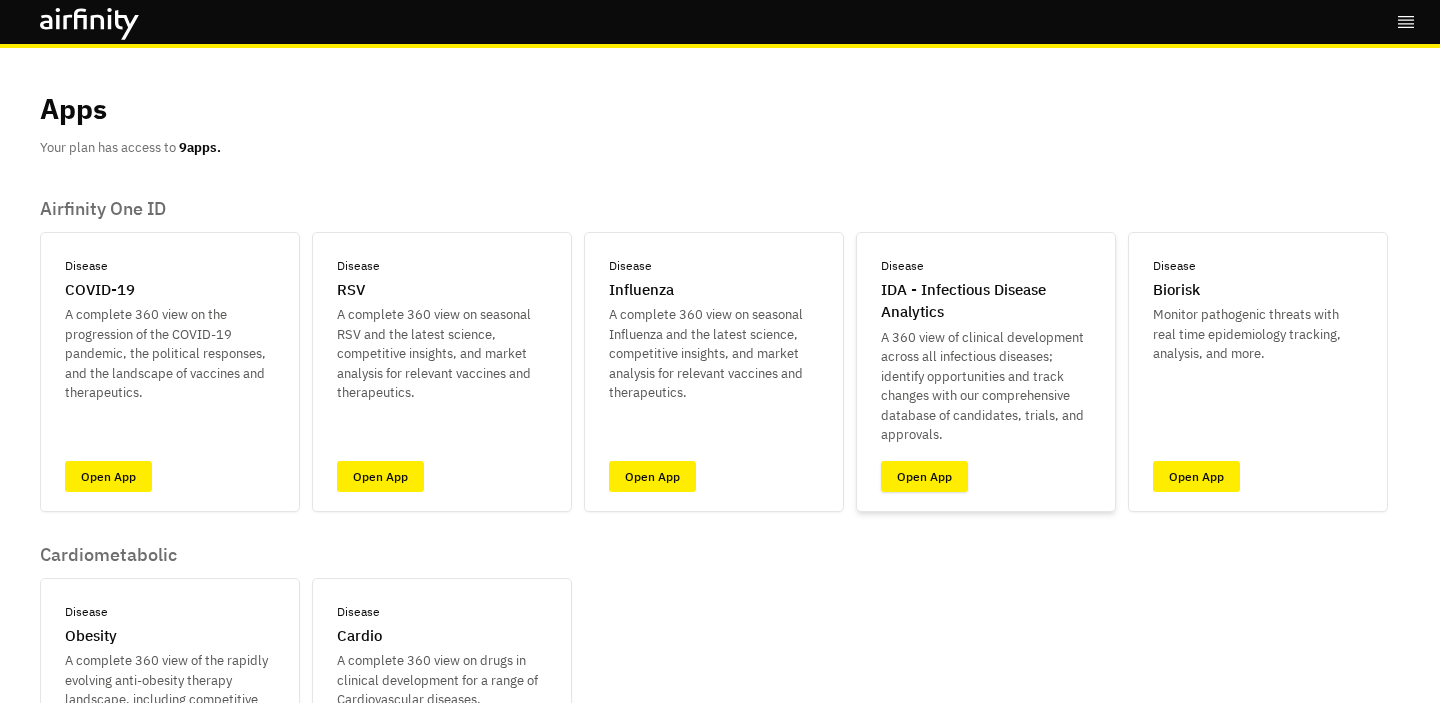 click on "Open App" at bounding box center (924, 476) 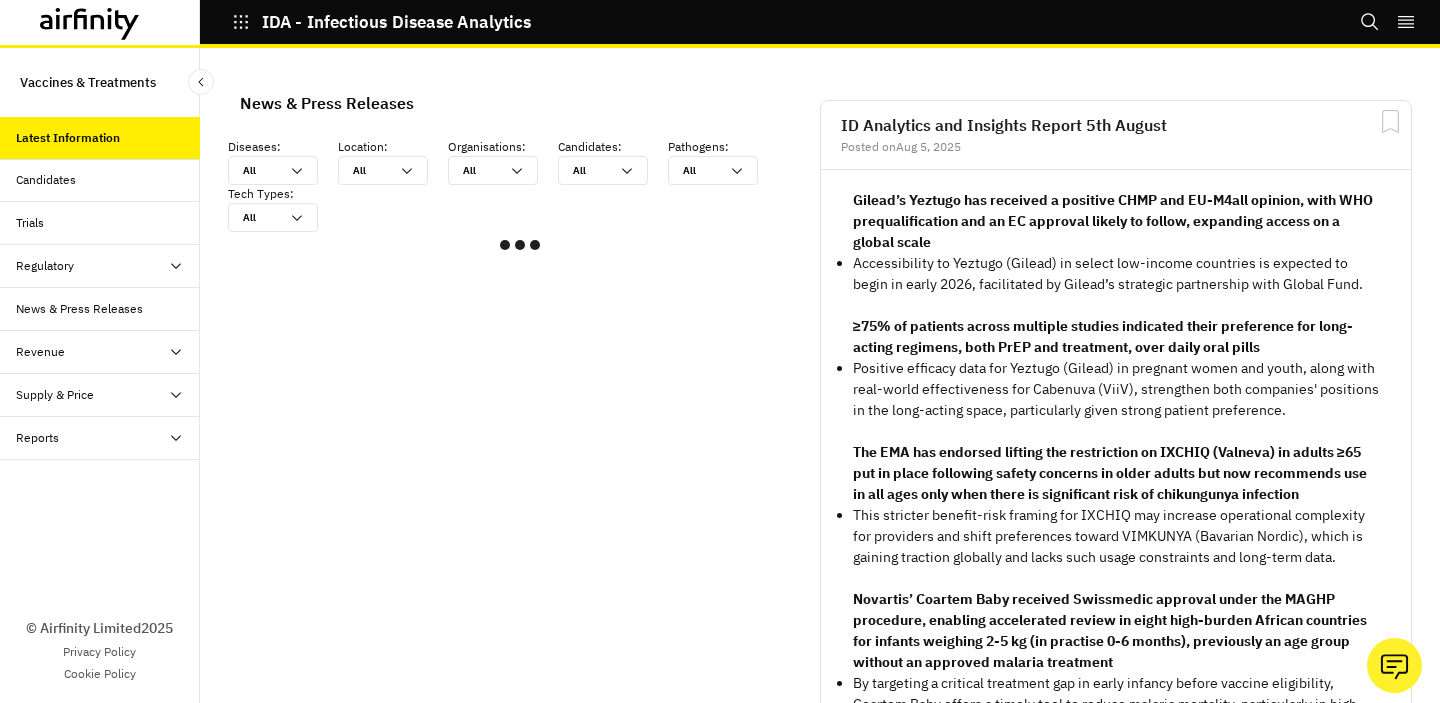 scroll, scrollTop: 1, scrollLeft: 1, axis: both 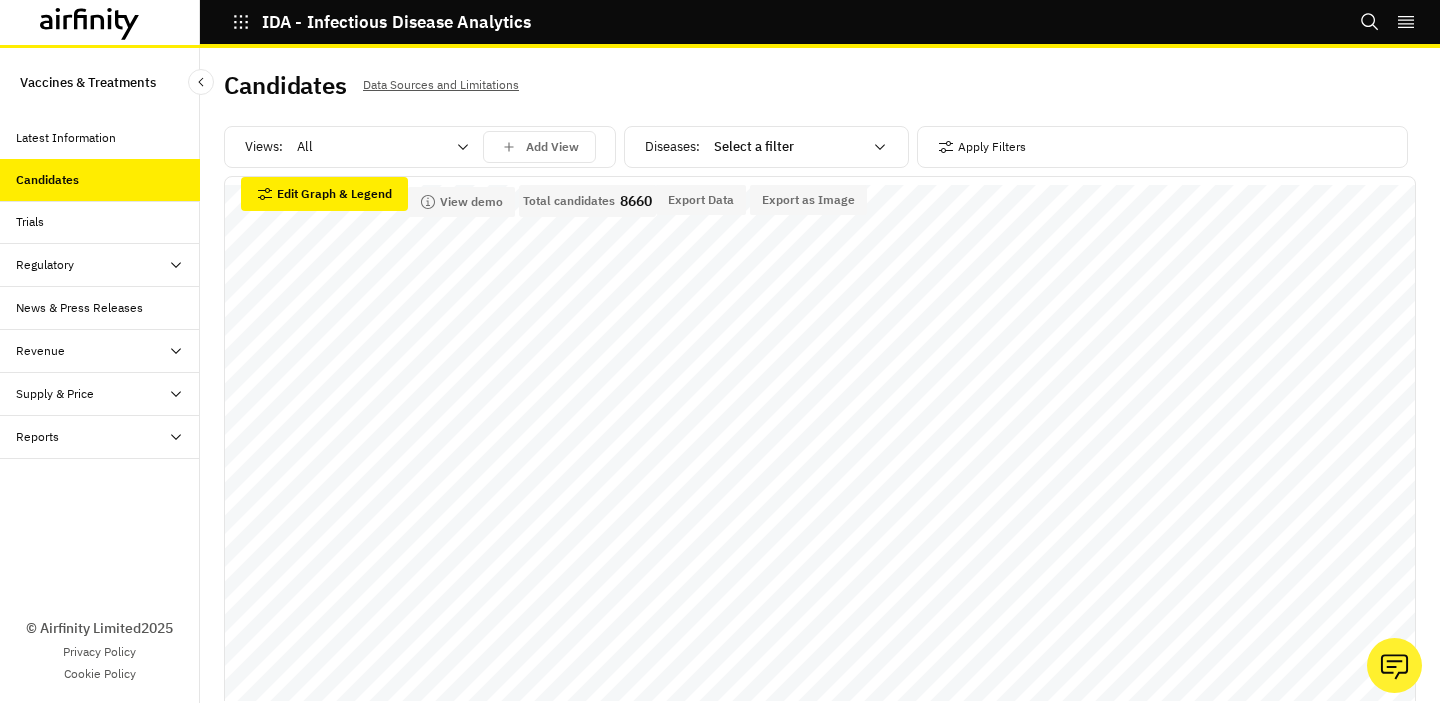 click on "Trials" at bounding box center (100, 222) 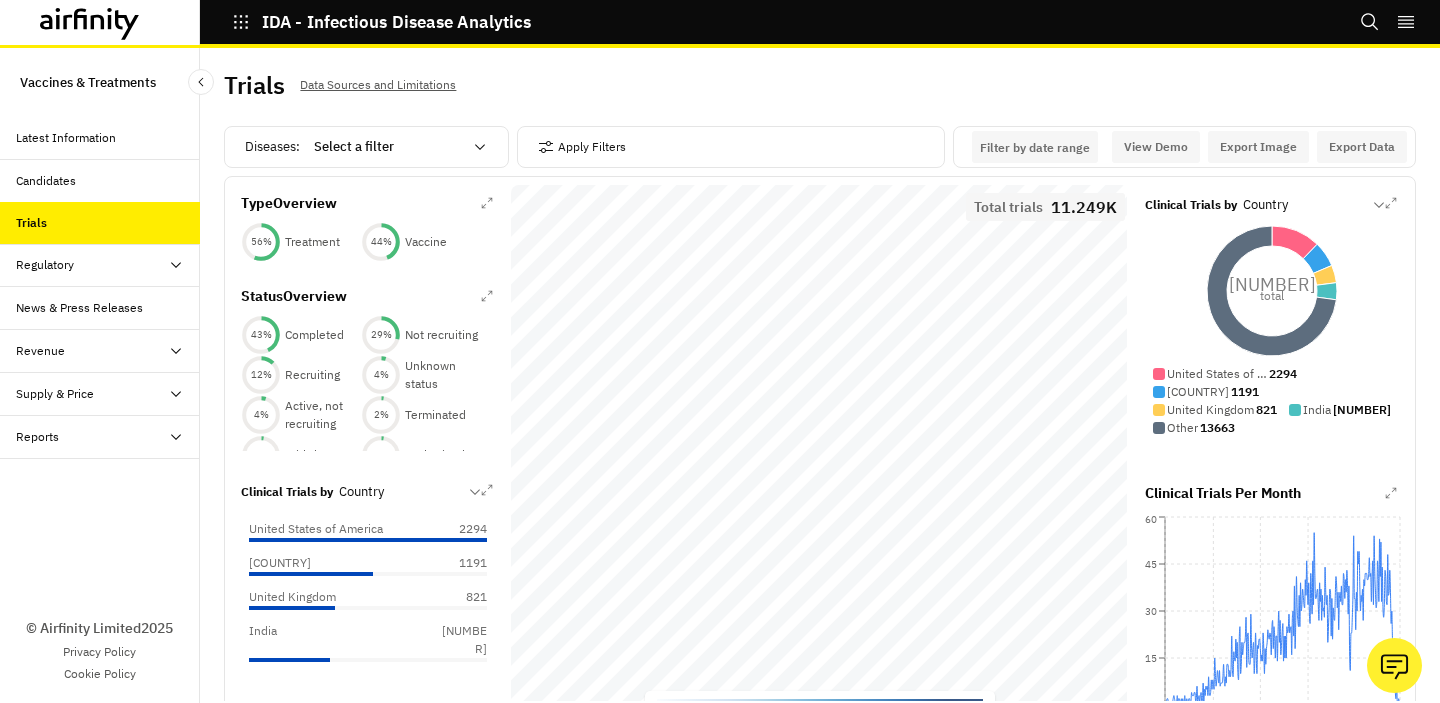 click on "Candidates" at bounding box center (100, 181) 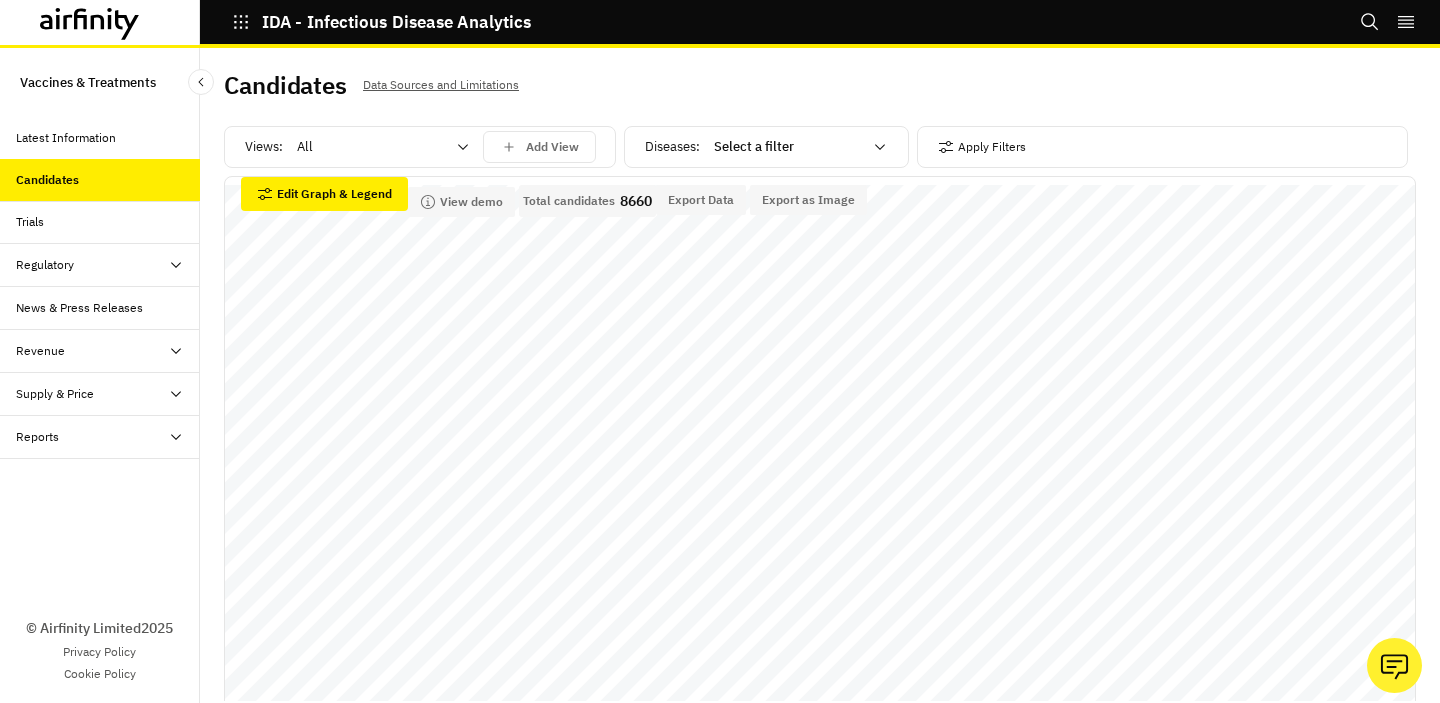 click on "Trials" at bounding box center [108, 222] 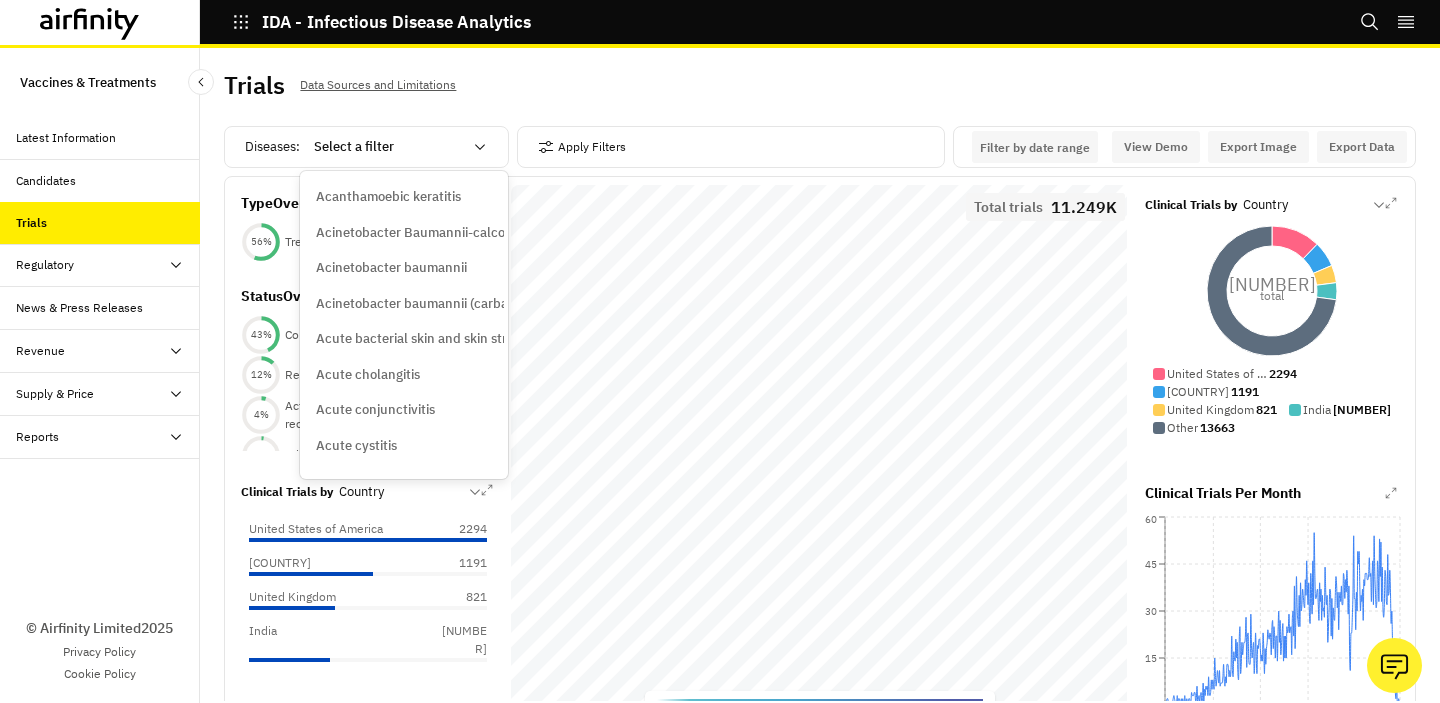click at bounding box center [388, 147] 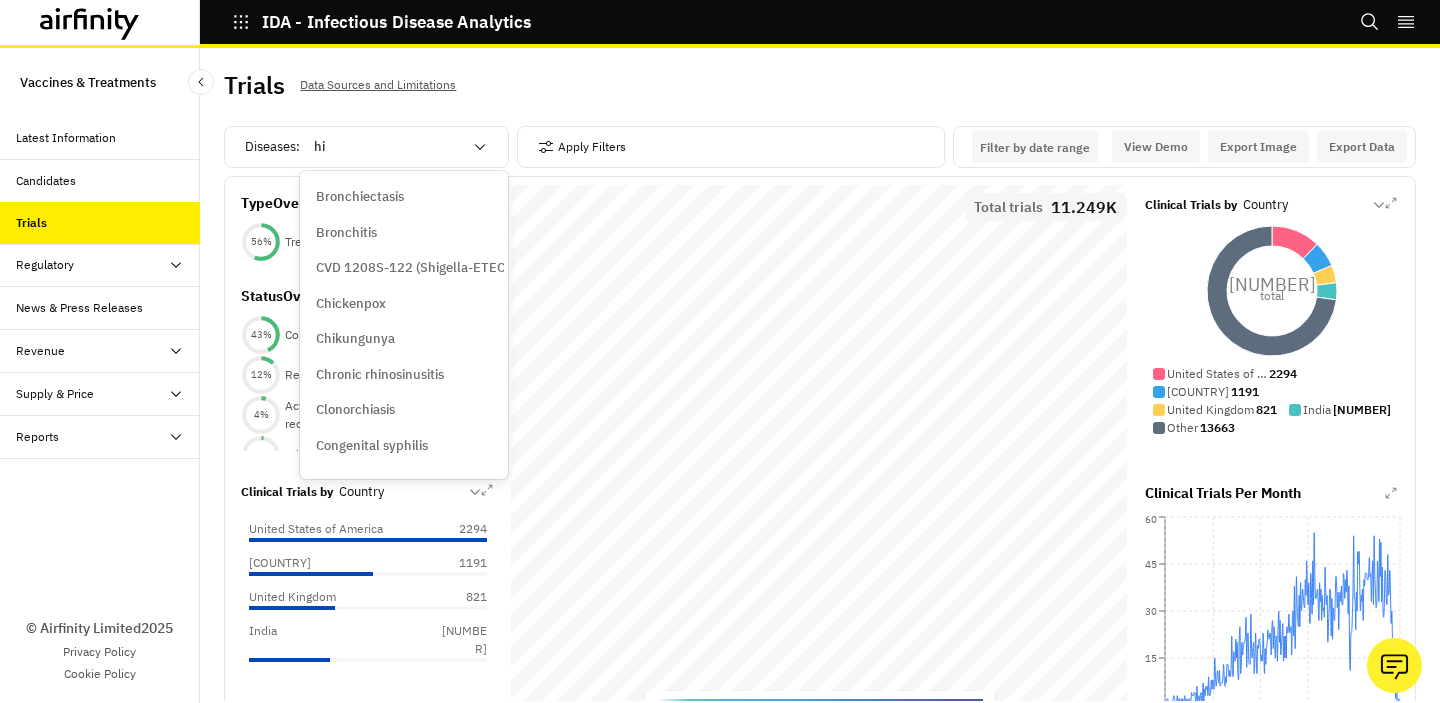 type on "hiv" 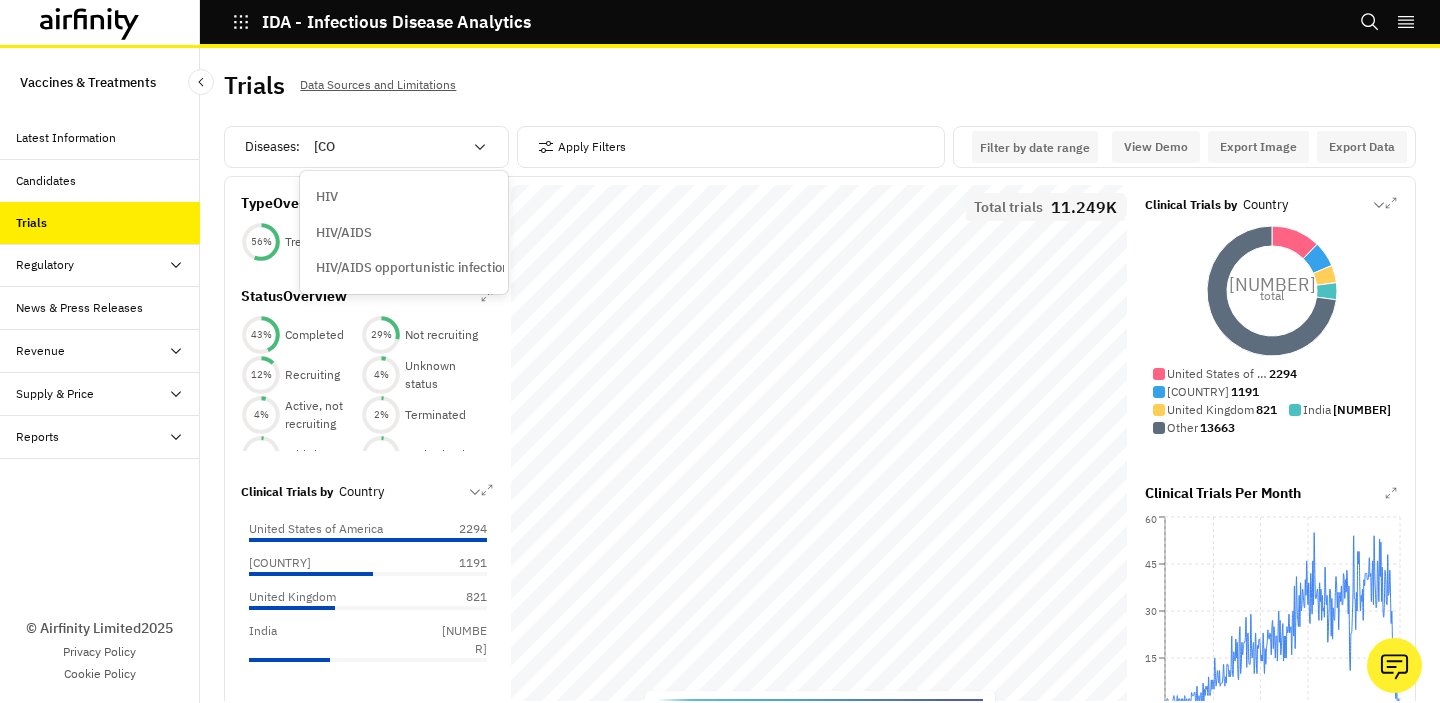 click on "HIV" at bounding box center [404, 197] 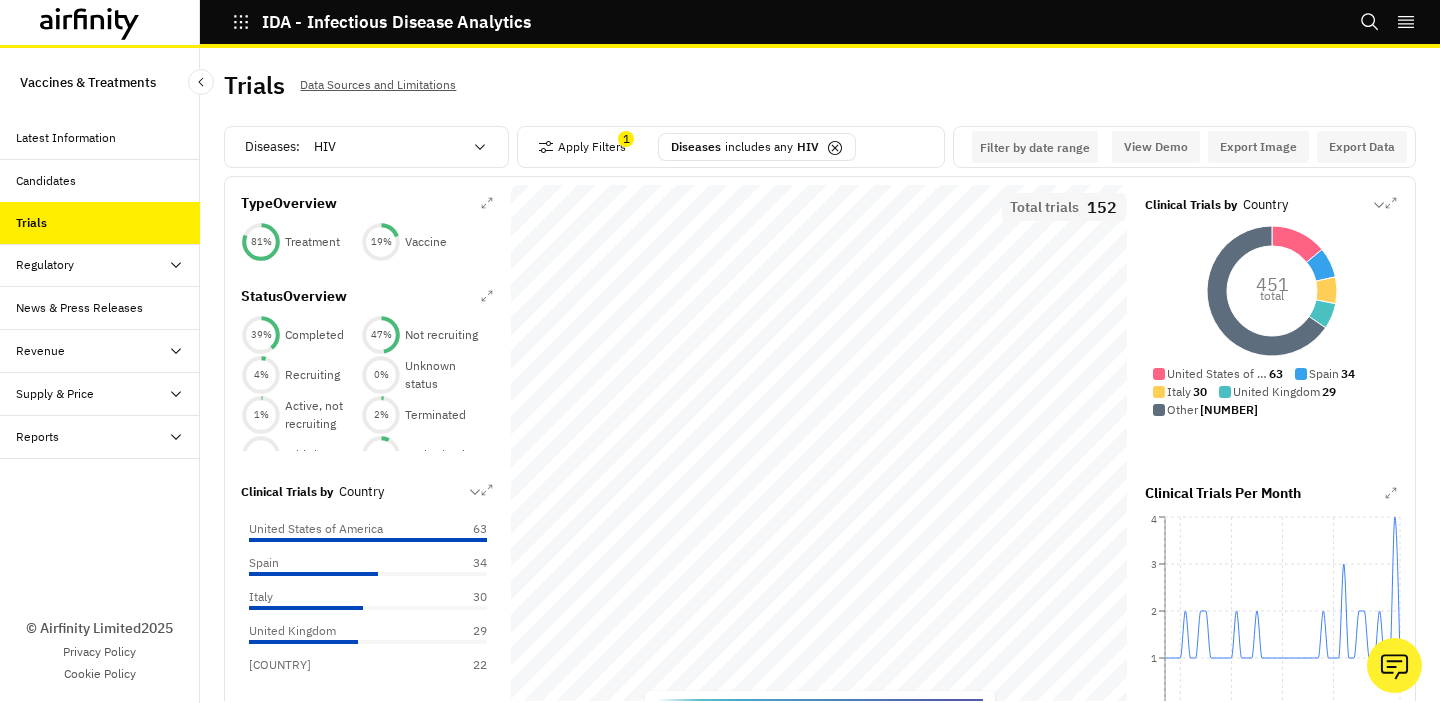 click on "Trials Data Sources and Limitations" at bounding box center (522, 93) 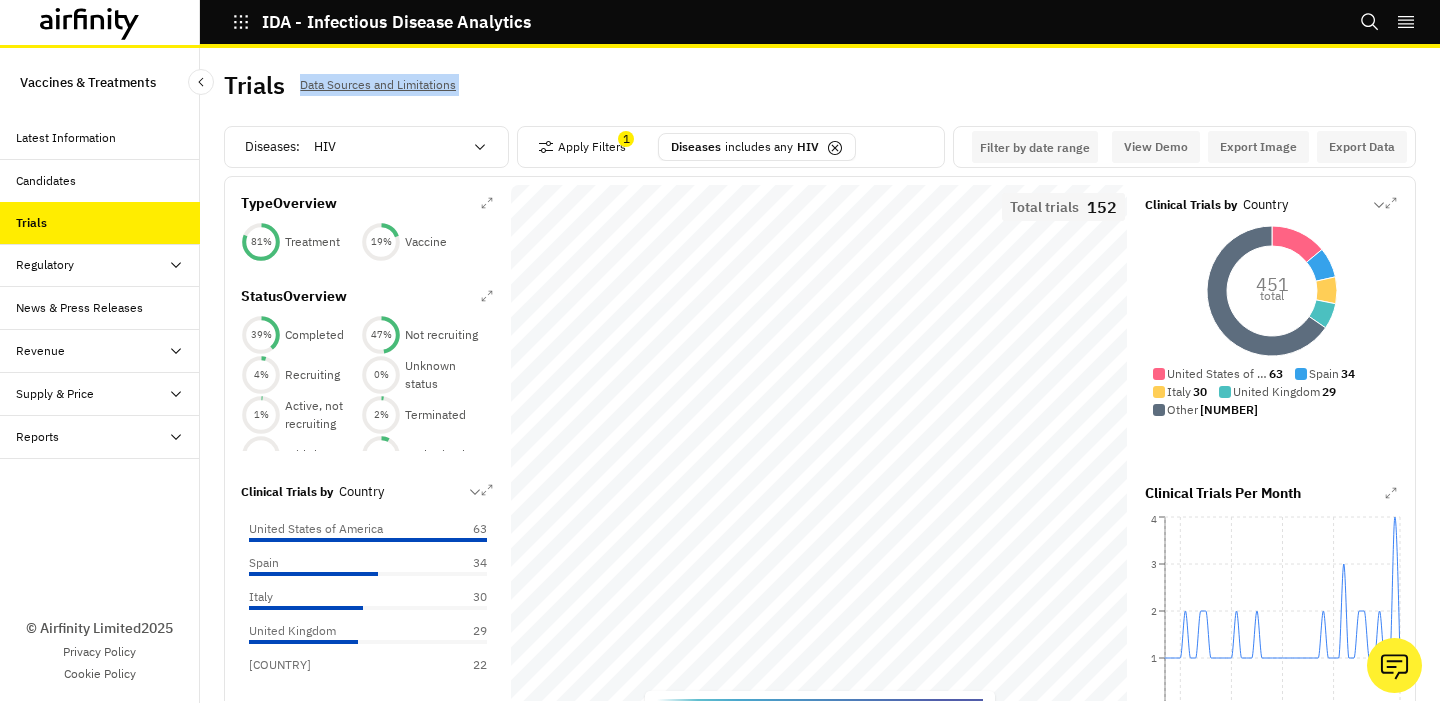 click on "Trials Data Sources and Limitations" at bounding box center [522, 93] 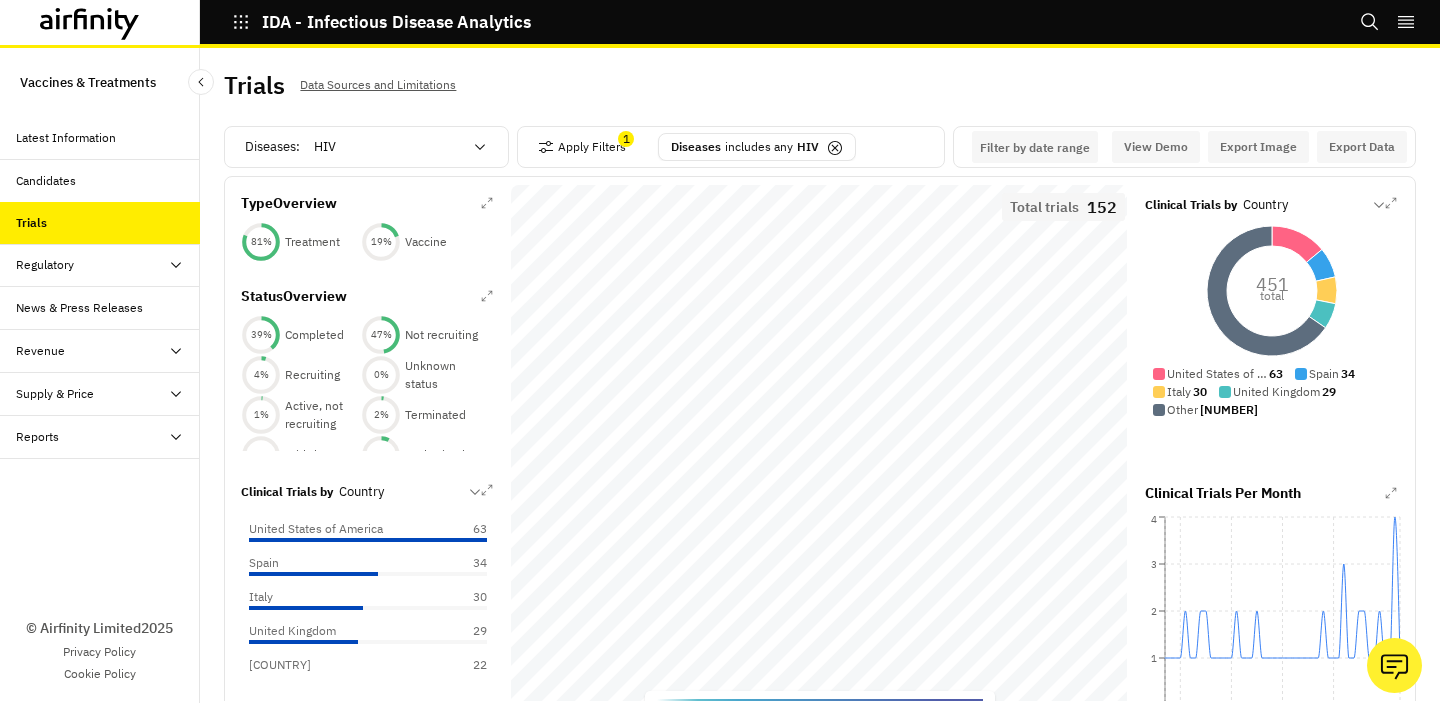 click on "Trials Data Sources and Limitations" at bounding box center (522, 93) 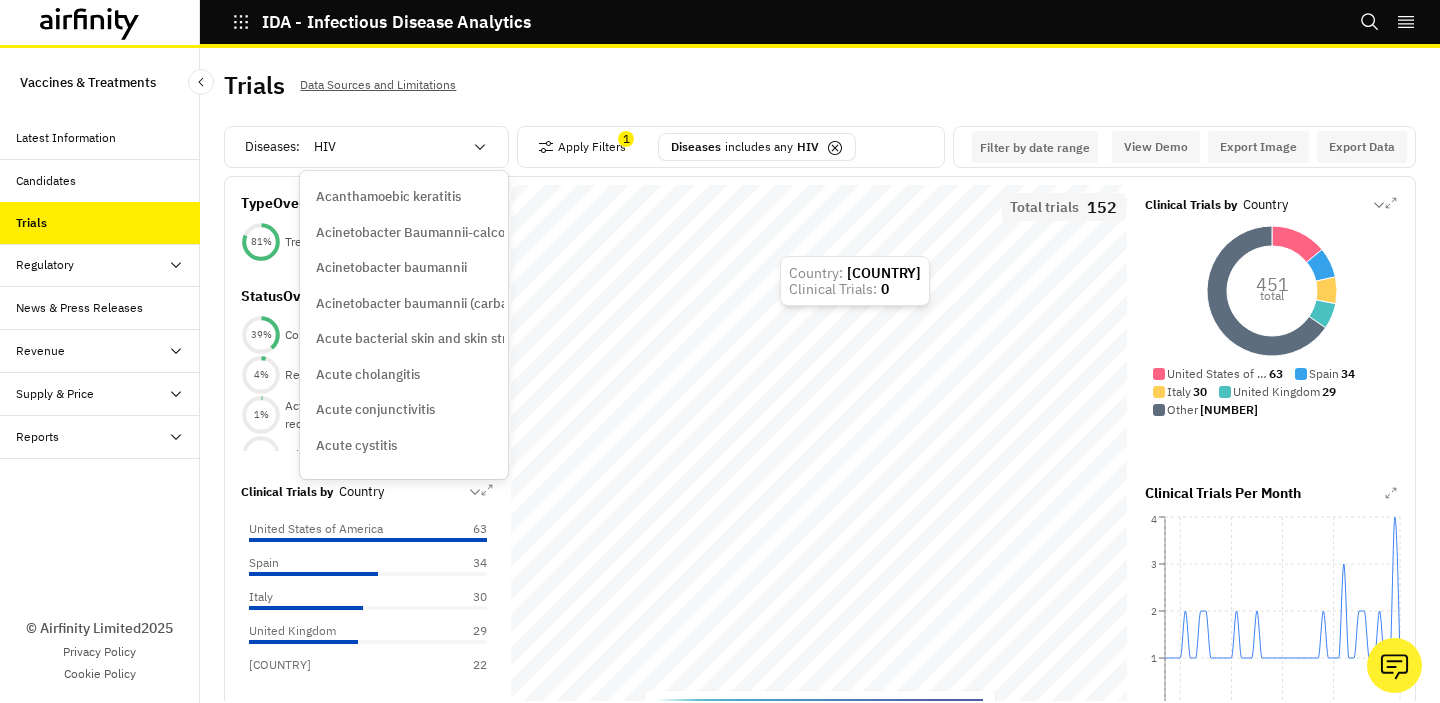 click at bounding box center [388, 147] 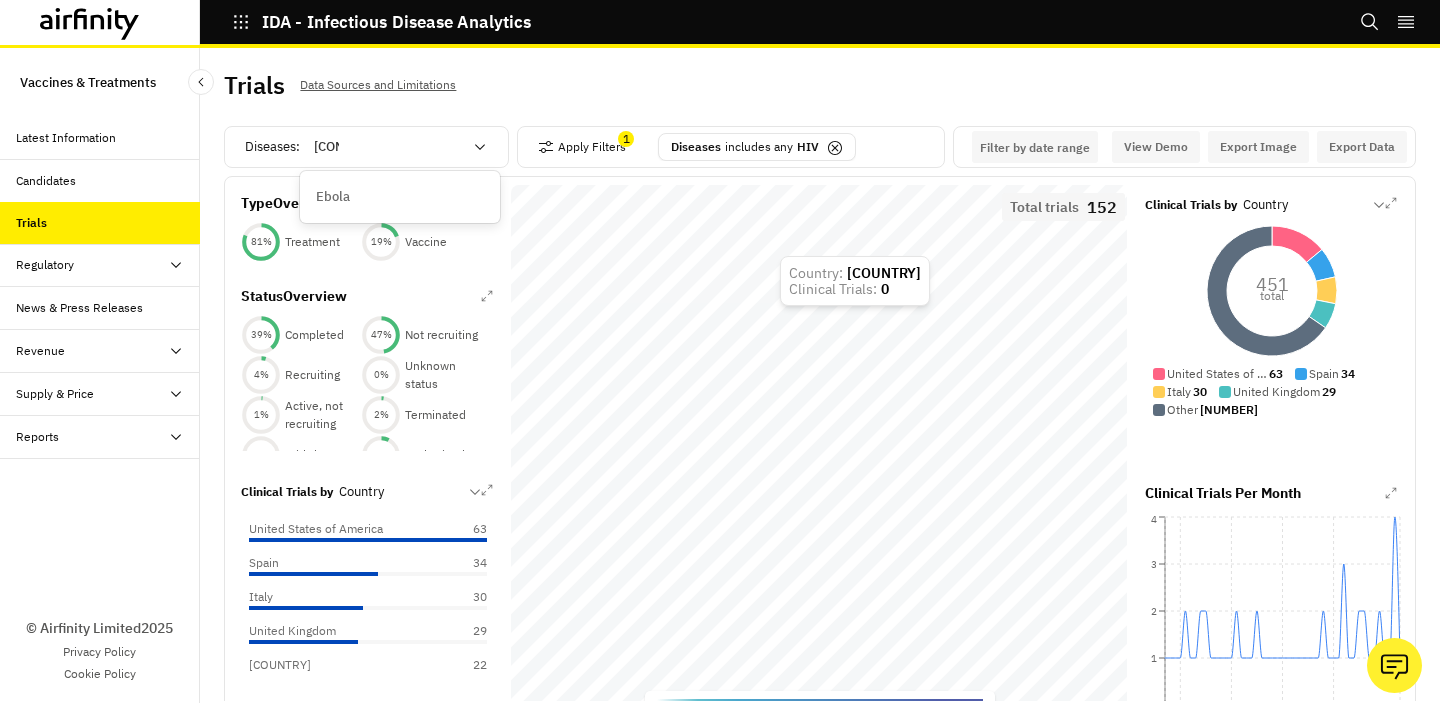 type on "ebola" 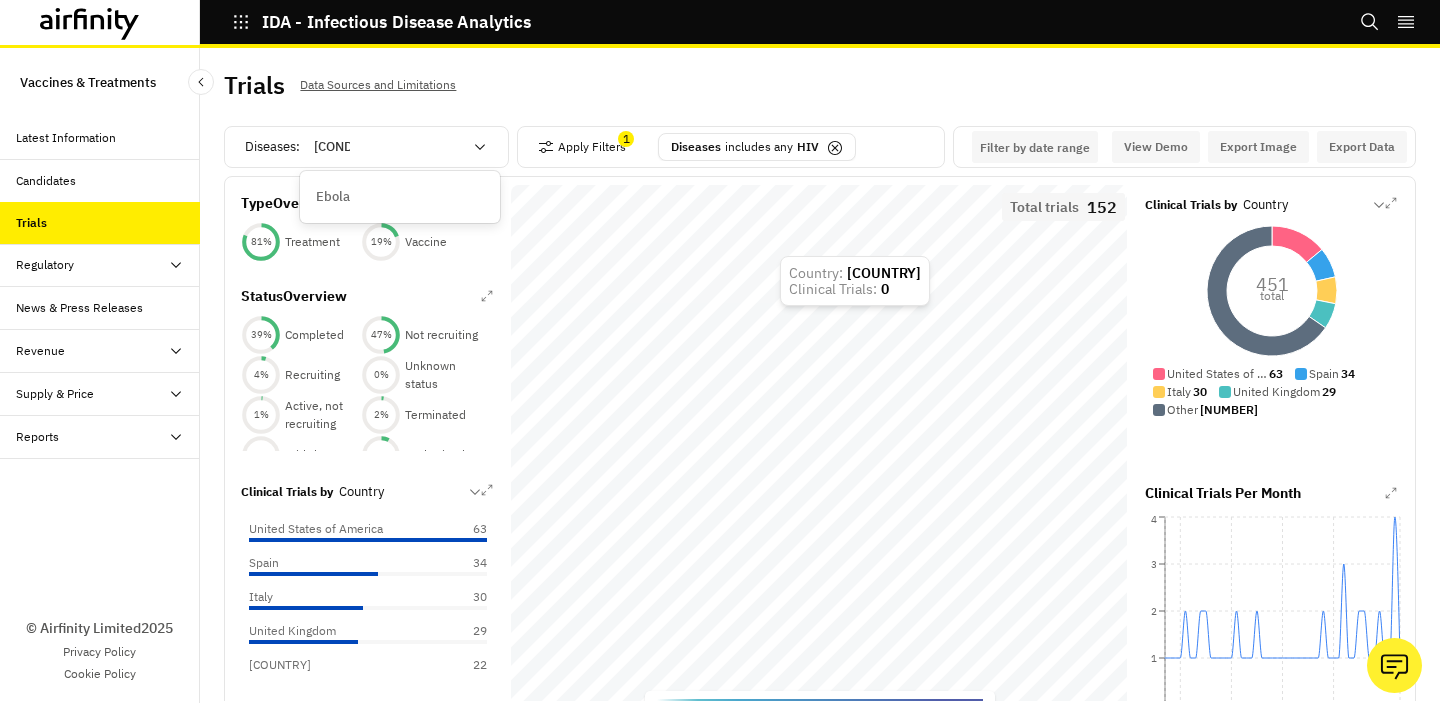click on "Ebola" at bounding box center (333, 197) 